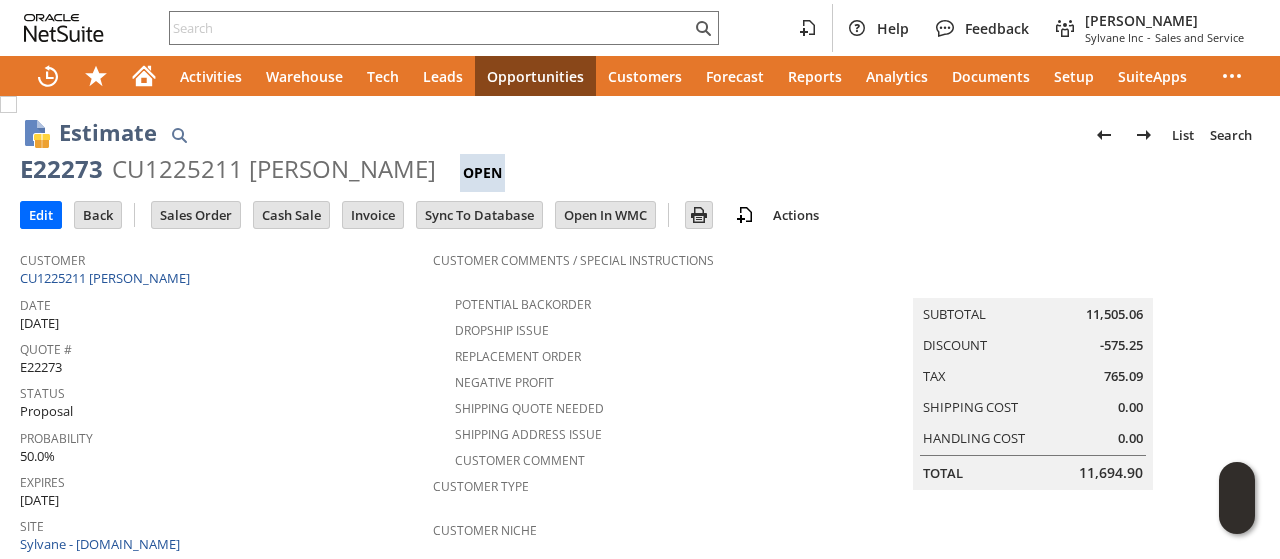 scroll, scrollTop: 0, scrollLeft: 0, axis: both 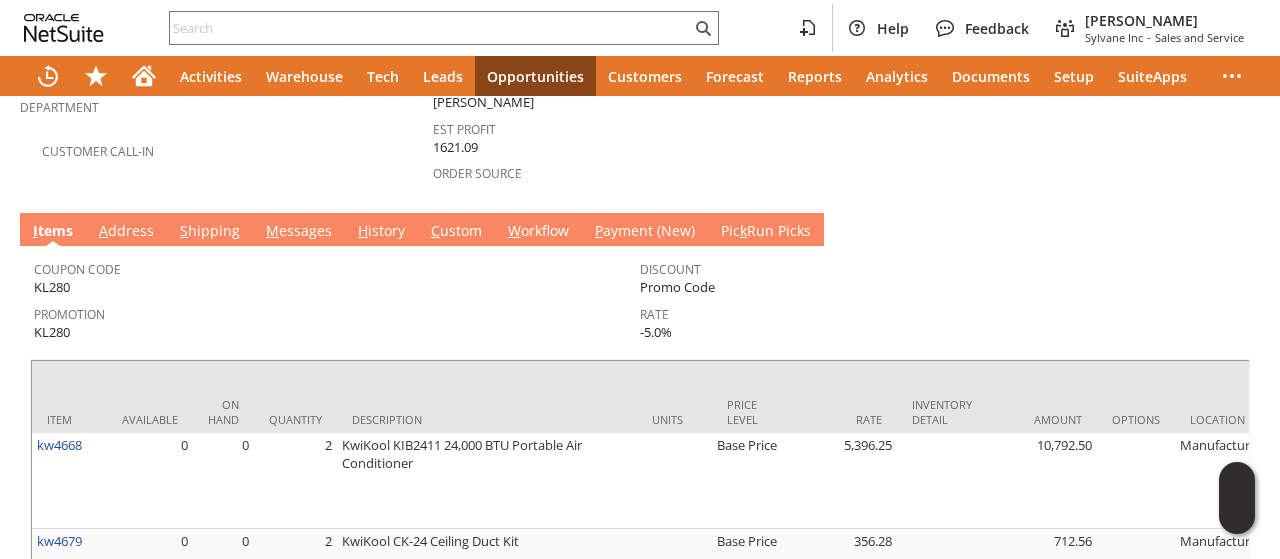 click on "M essages" at bounding box center (299, 232) 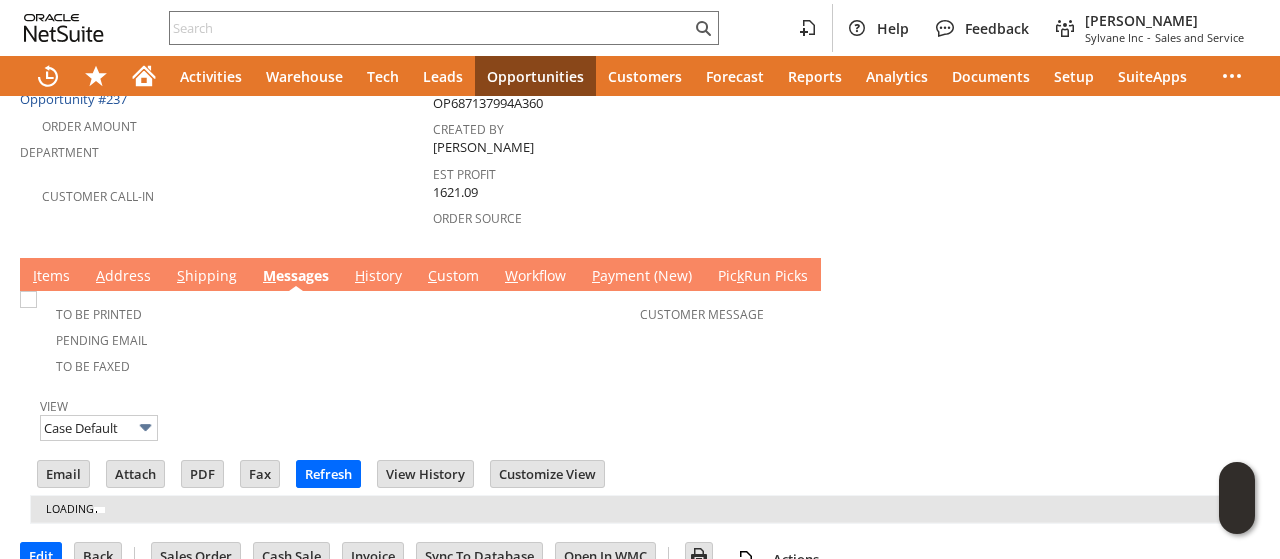 scroll, scrollTop: 623, scrollLeft: 0, axis: vertical 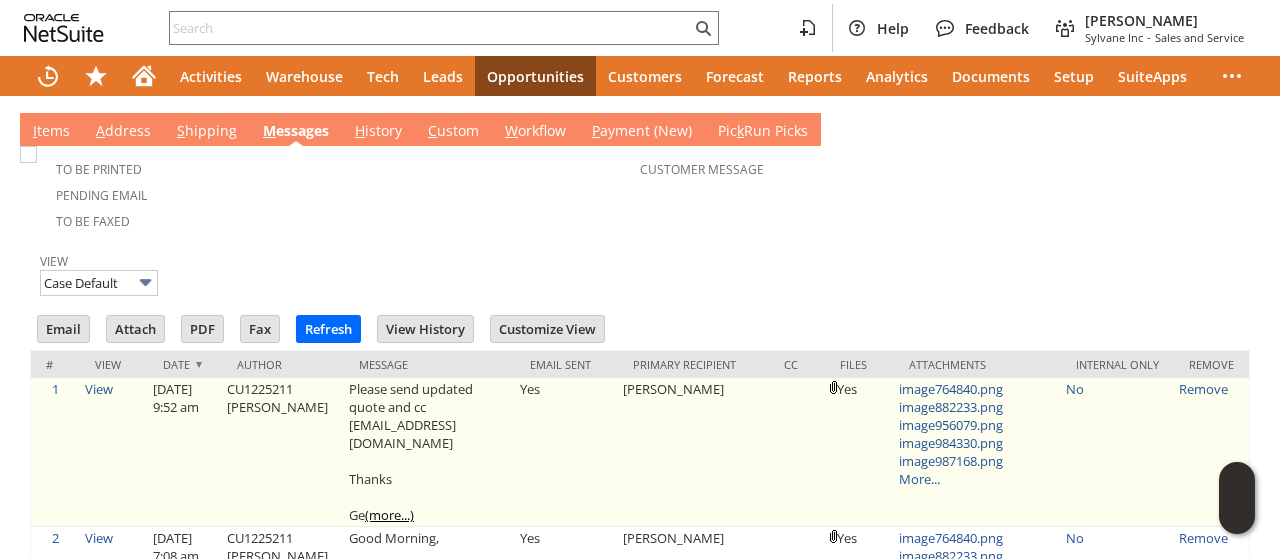 click on "Please send updated quote and cc ssmith@portcanaveral.com Thanks Ge  (more...)" at bounding box center (429, 452) 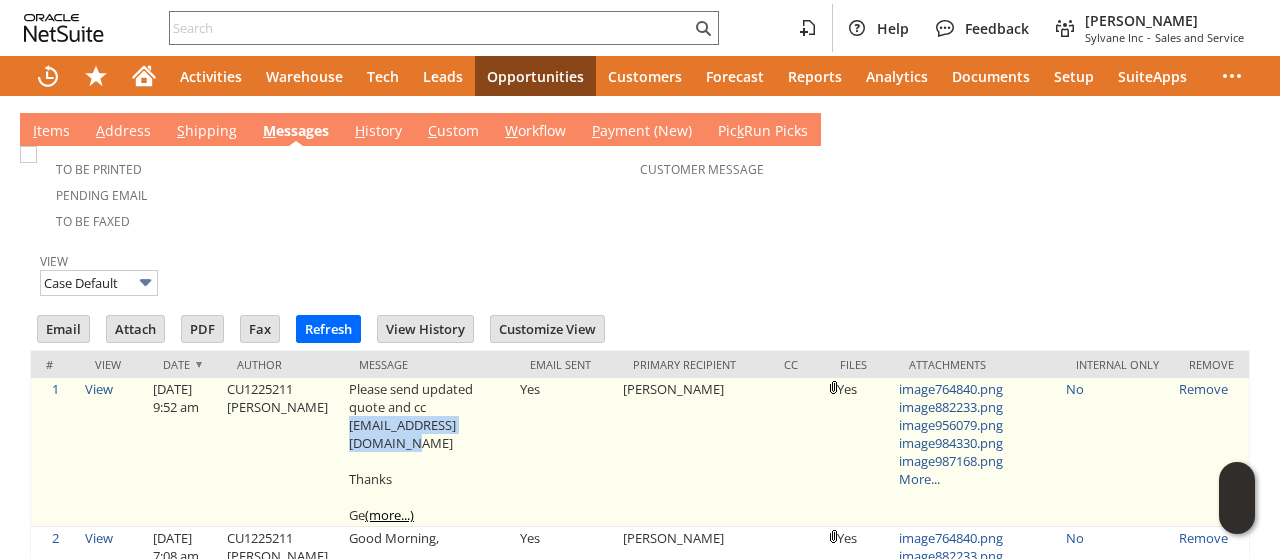 drag, startPoint x: 335, startPoint y: 386, endPoint x: 468, endPoint y: 387, distance: 133.00375 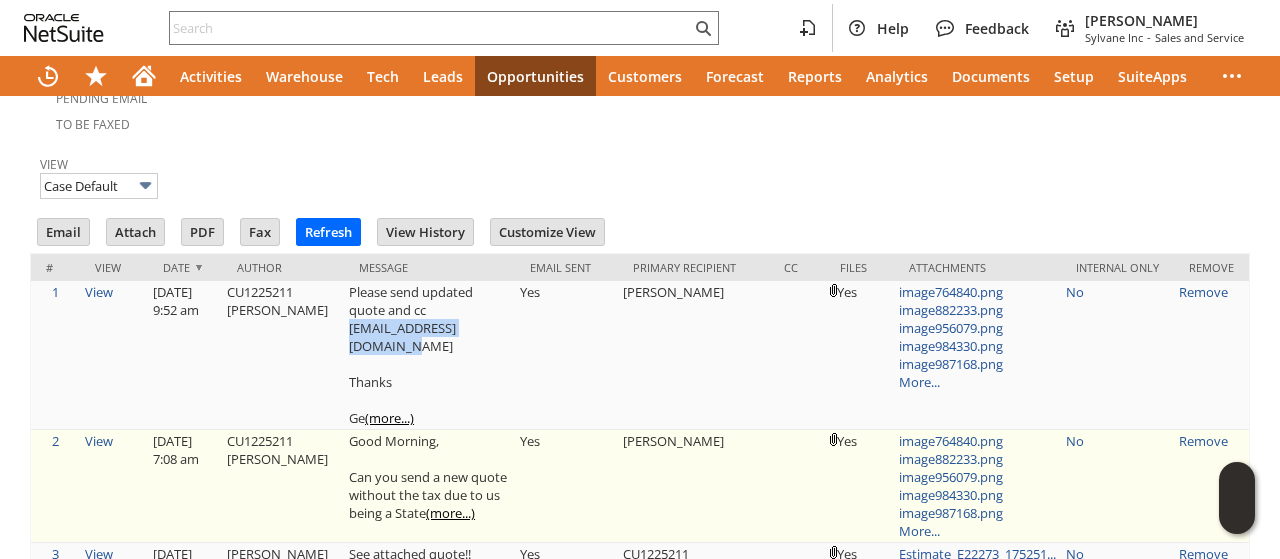 scroll, scrollTop: 923, scrollLeft: 0, axis: vertical 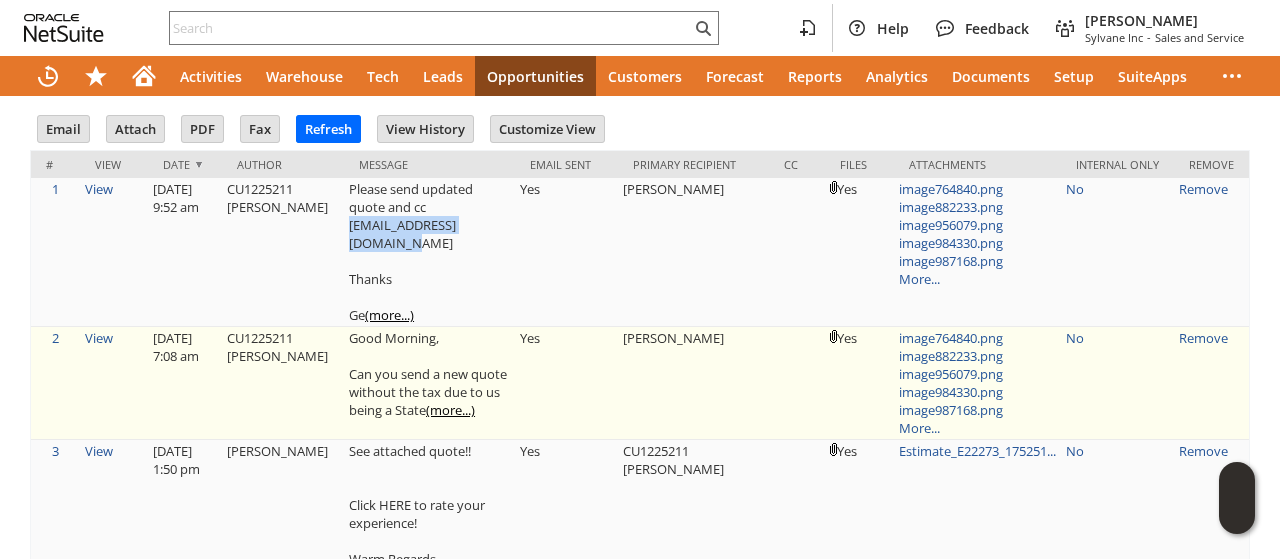 click on "(more...)" at bounding box center [450, 410] 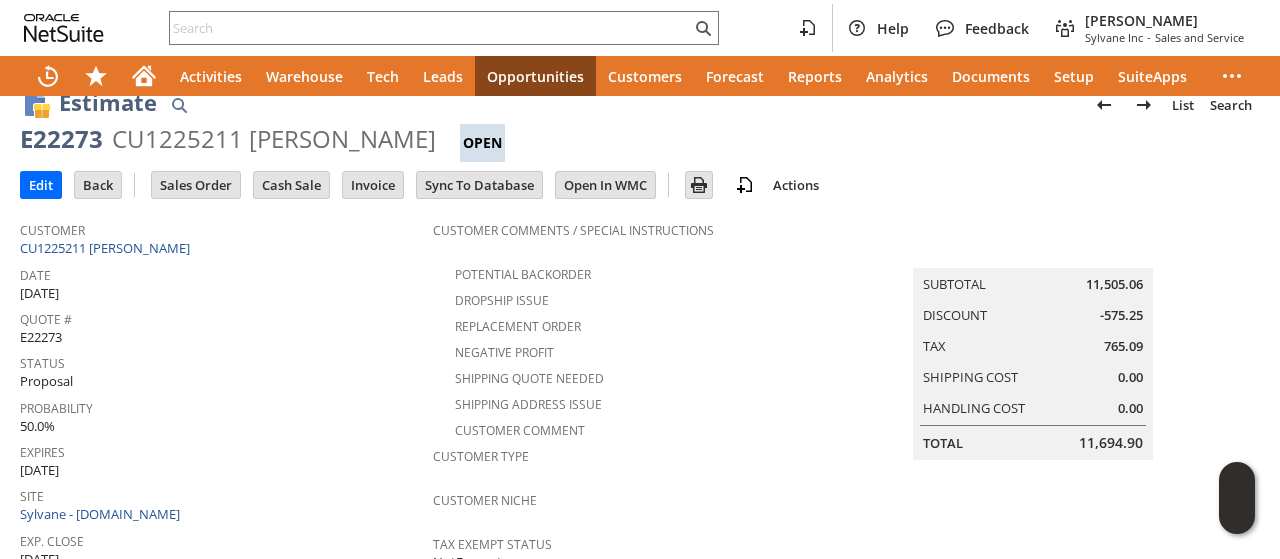 scroll, scrollTop: 0, scrollLeft: 0, axis: both 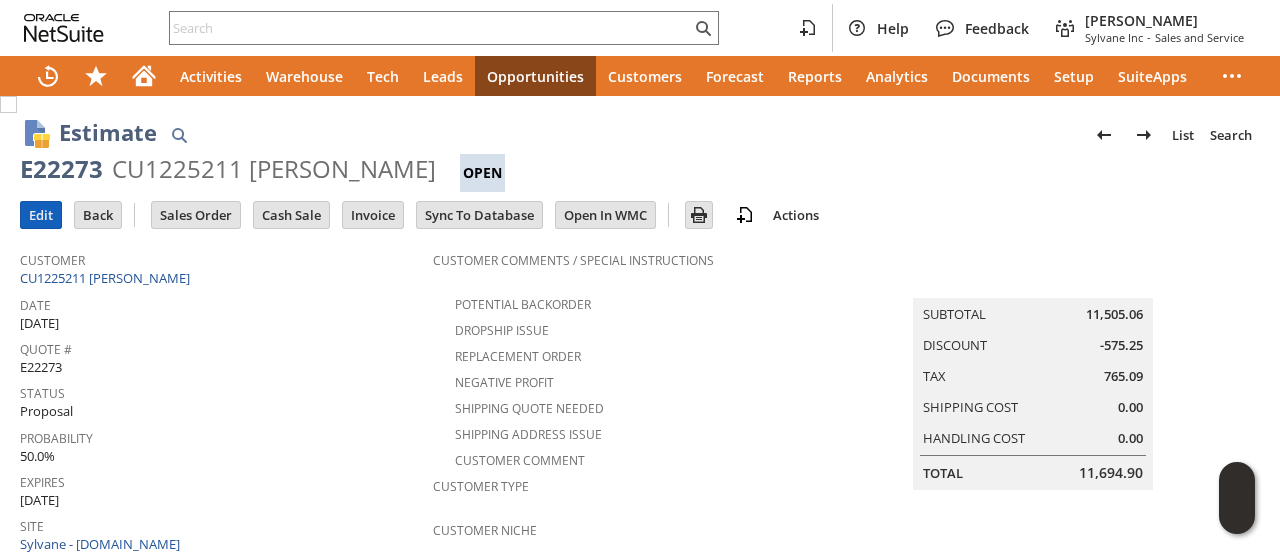 click on "Edit" at bounding box center [41, 215] 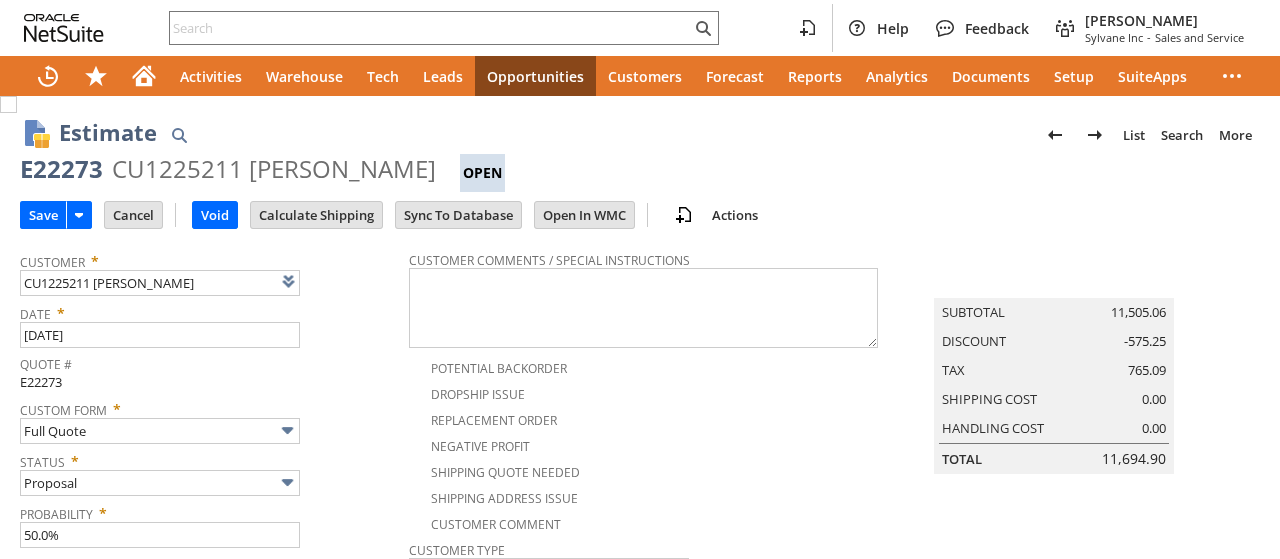 scroll, scrollTop: 0, scrollLeft: 0, axis: both 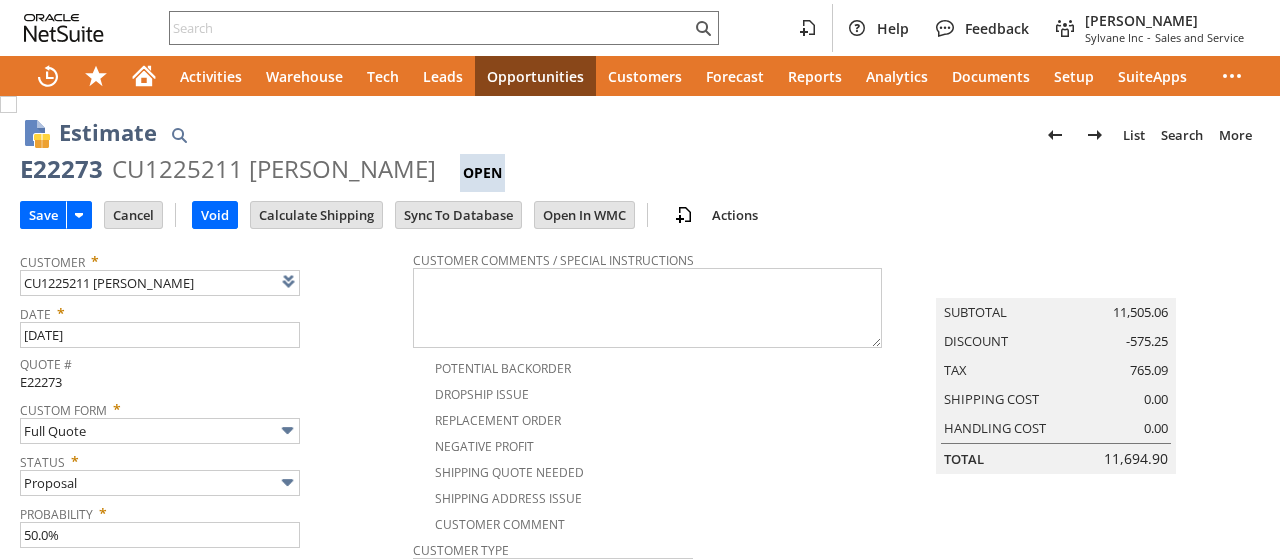 type on "Intelligent Recommendations ⁰" 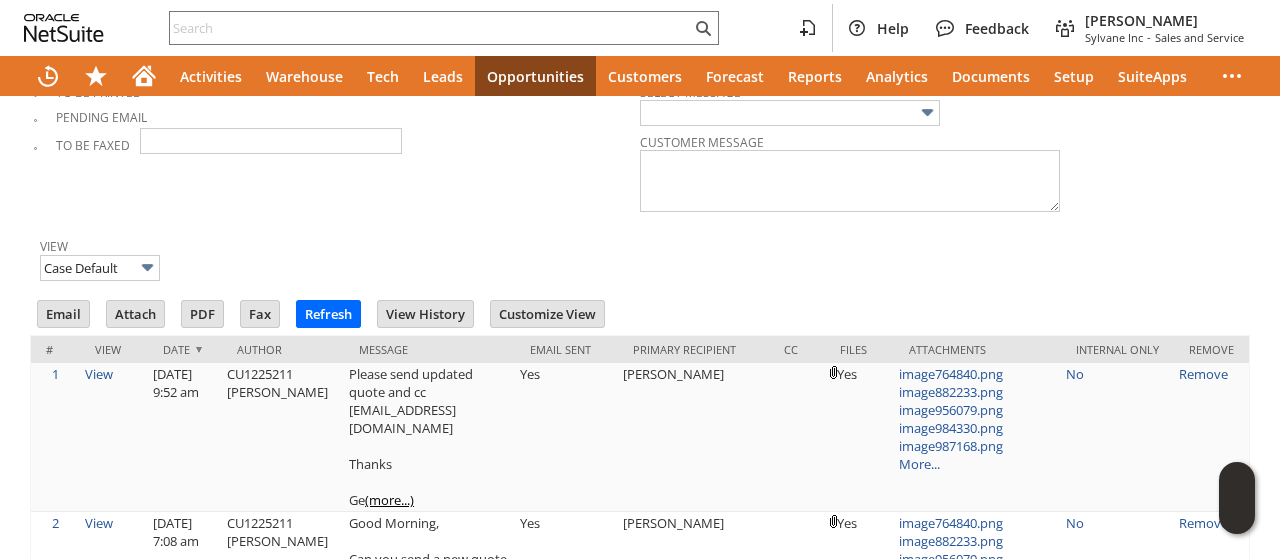scroll, scrollTop: 863, scrollLeft: 0, axis: vertical 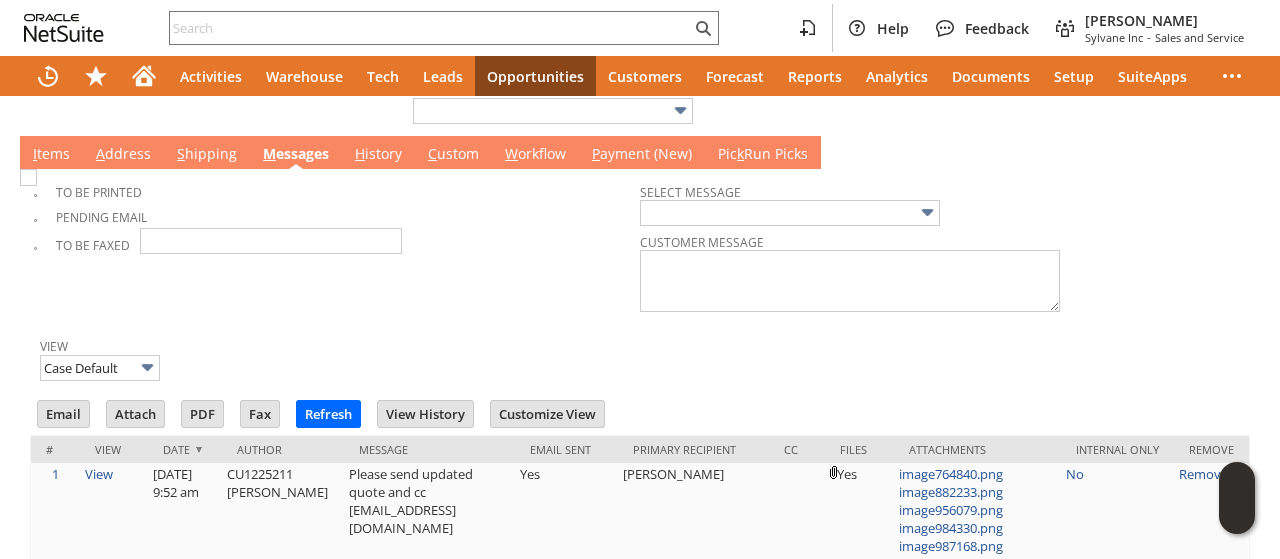 click on "I tems" at bounding box center [51, 155] 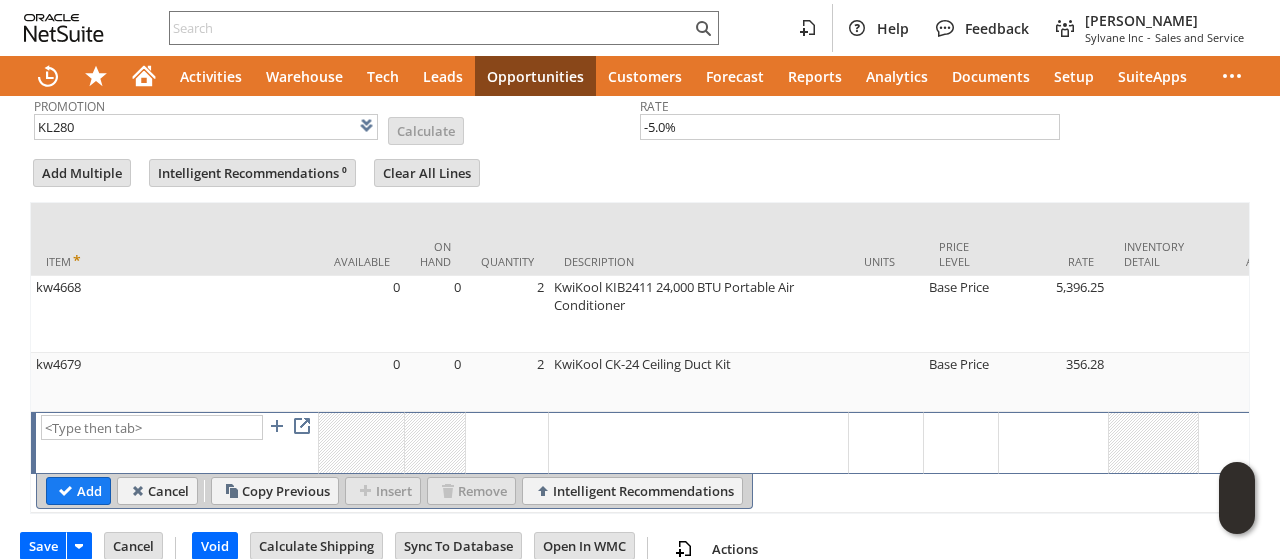 scroll, scrollTop: 1018, scrollLeft: 0, axis: vertical 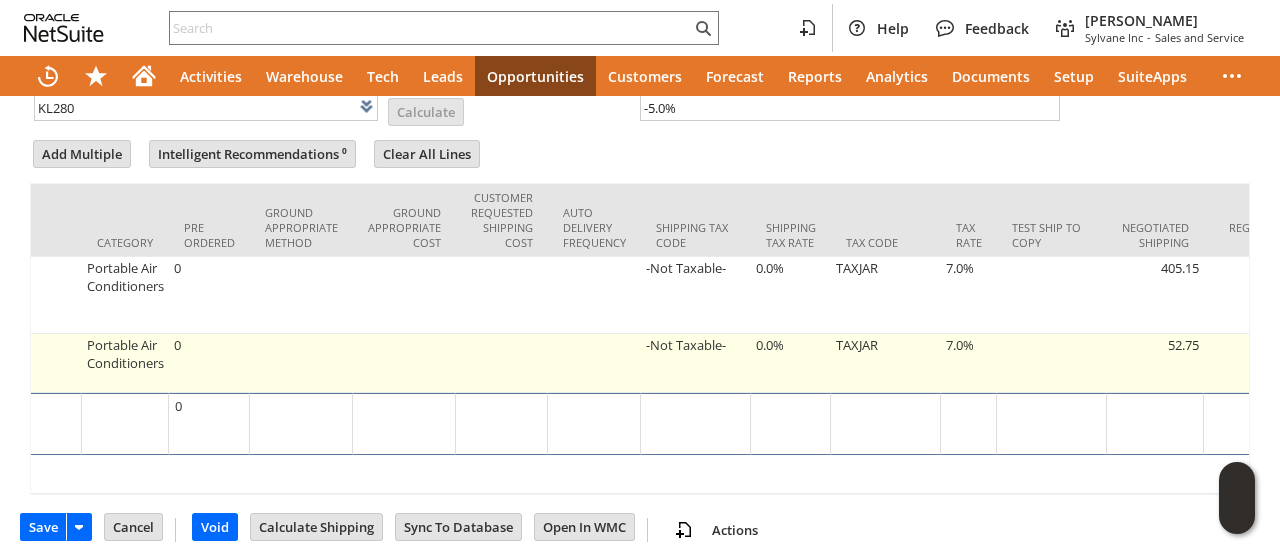 click on "7.0%" at bounding box center [969, 363] 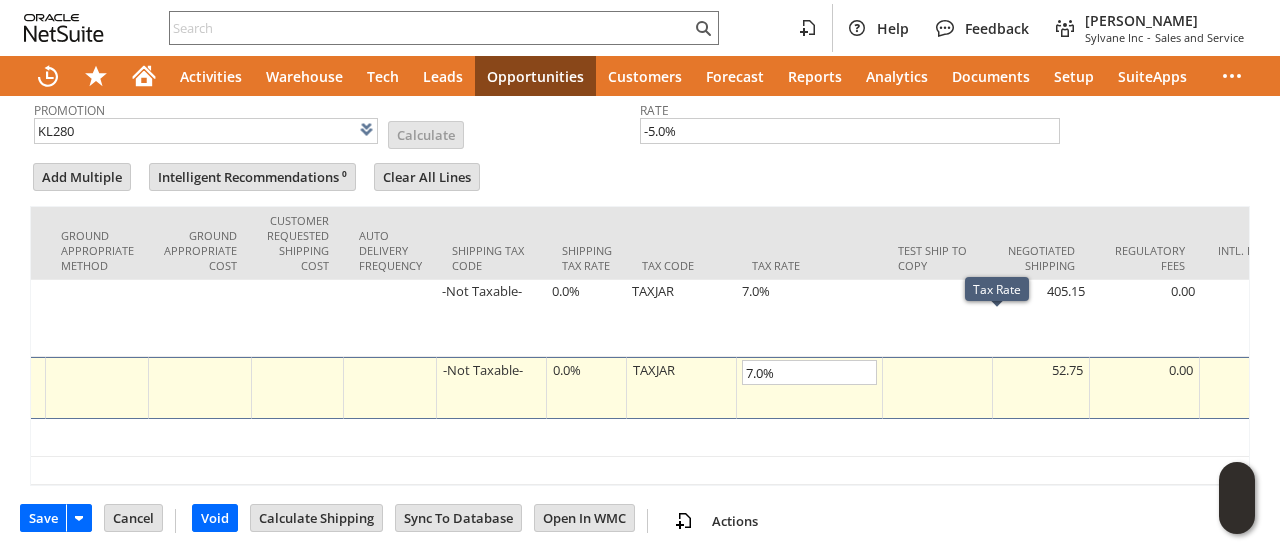 scroll, scrollTop: 987, scrollLeft: 0, axis: vertical 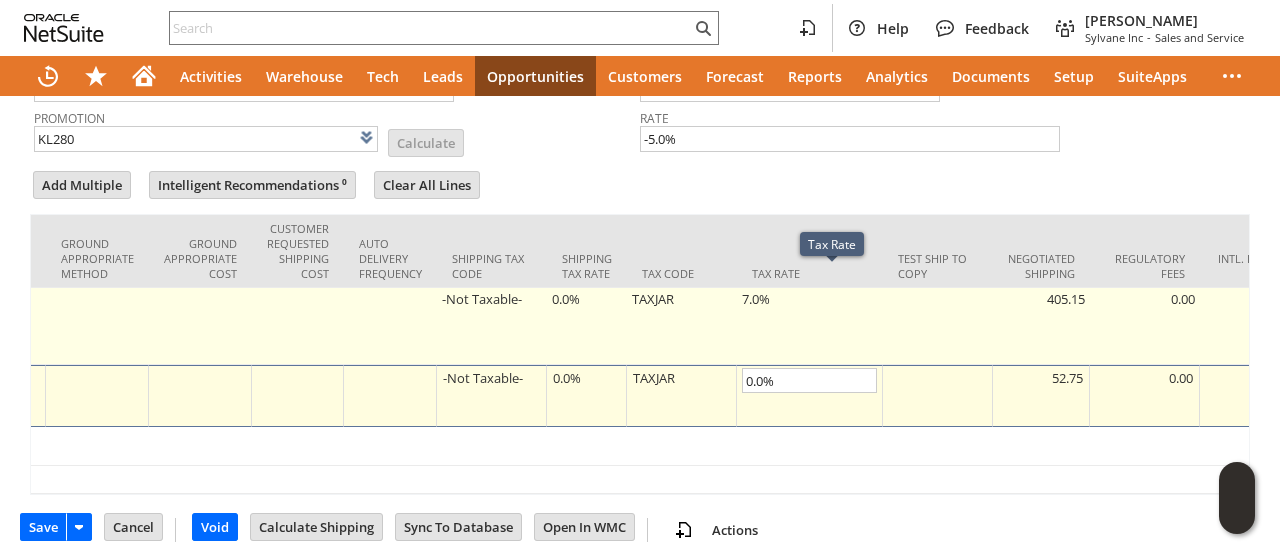 click on "7.0%" at bounding box center [810, 326] 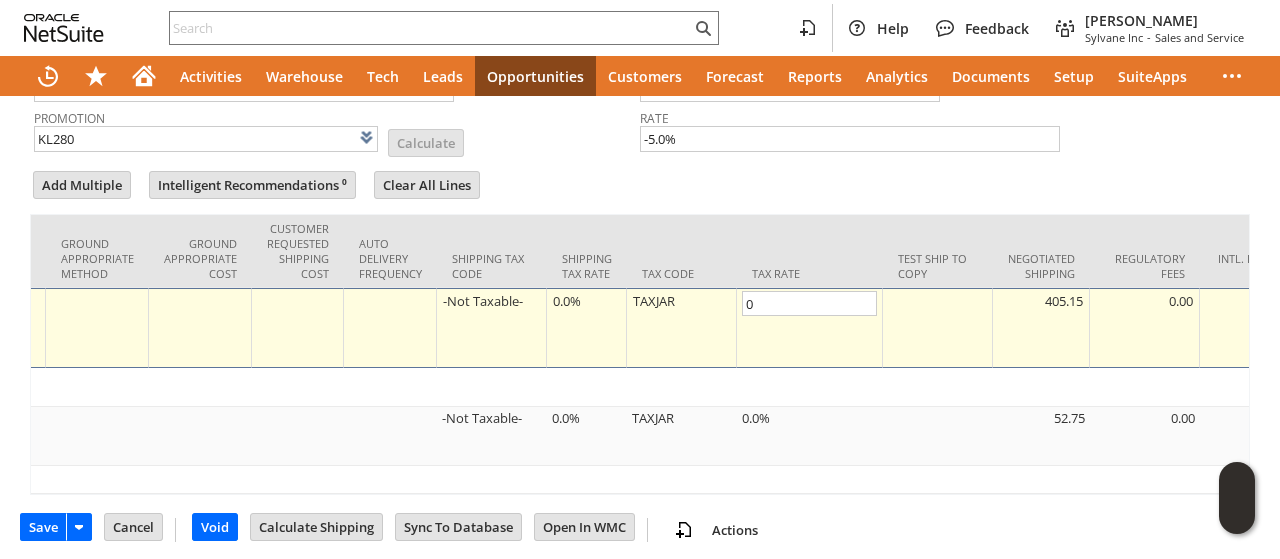 type on "0.0%" 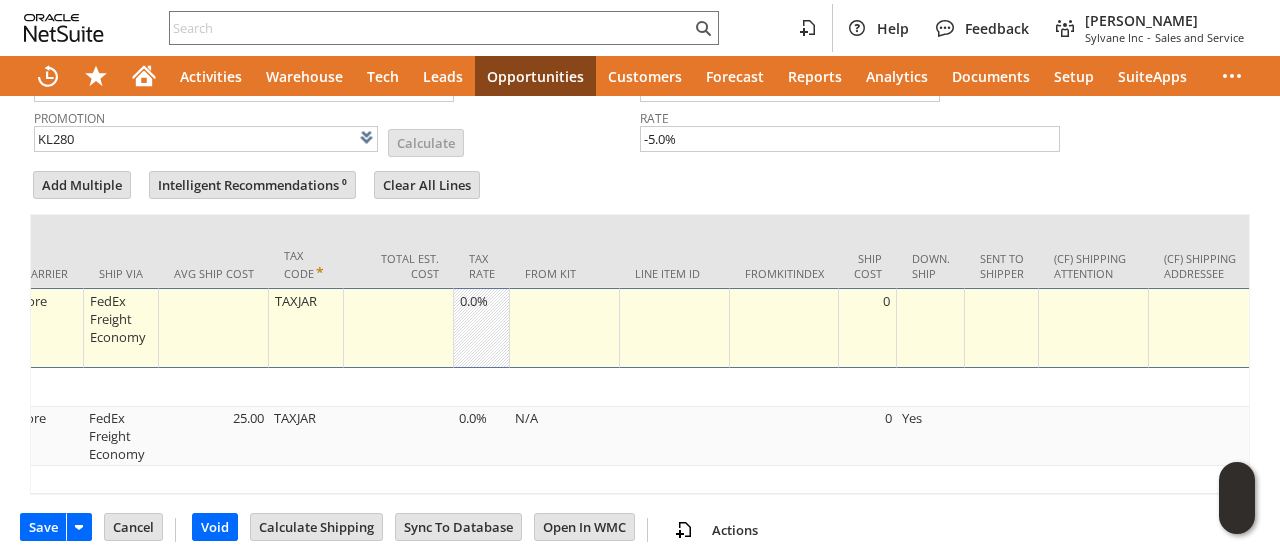 scroll, scrollTop: 0, scrollLeft: 0, axis: both 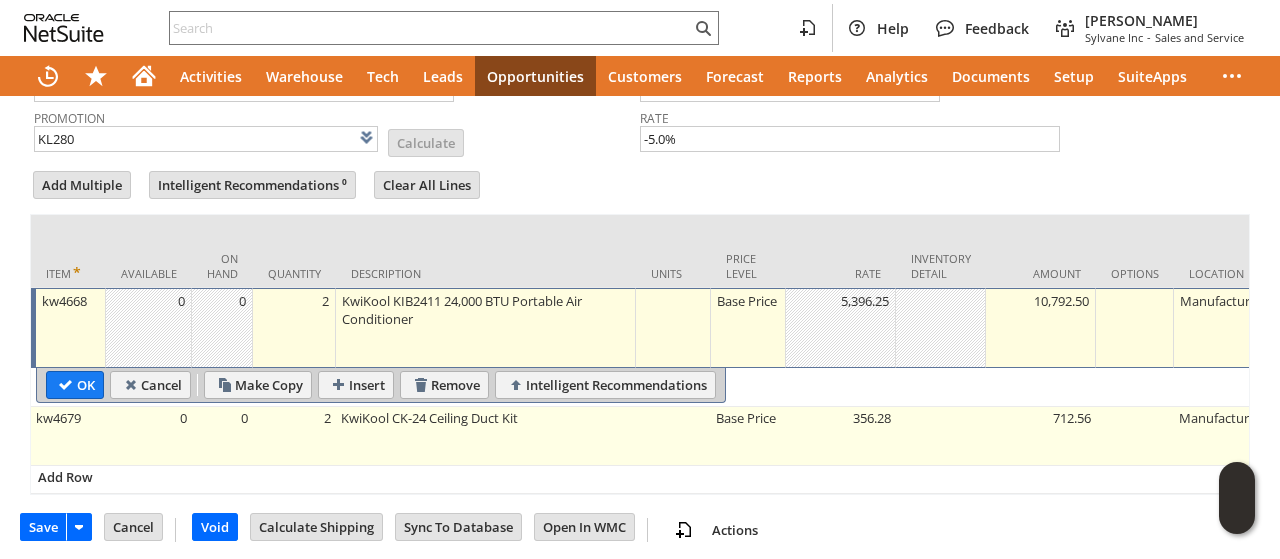 drag, startPoint x: 25, startPoint y: 462, endPoint x: 46, endPoint y: 409, distance: 57.00877 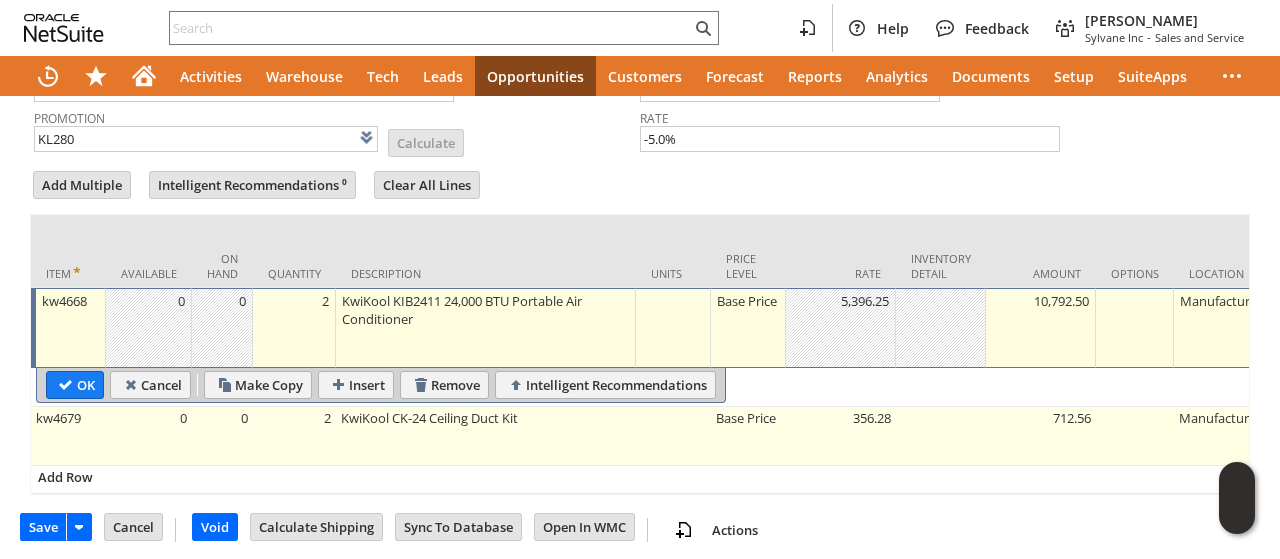 click on "Coupon Code
KL280
Promotion
KL280
List
Calculate
Discount
Promo Code
Rate
-5.0%
Add Multiple
Intelligent Recommendations ⁰
Clear All Lines" at bounding box center [640, 270] 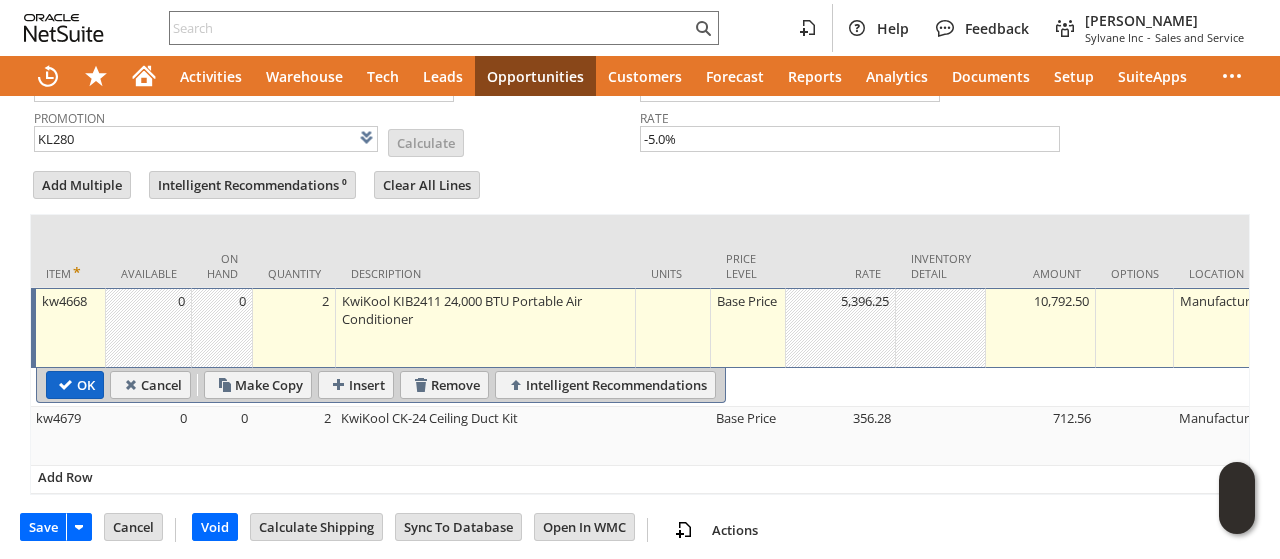 click on "OK" at bounding box center (75, 385) 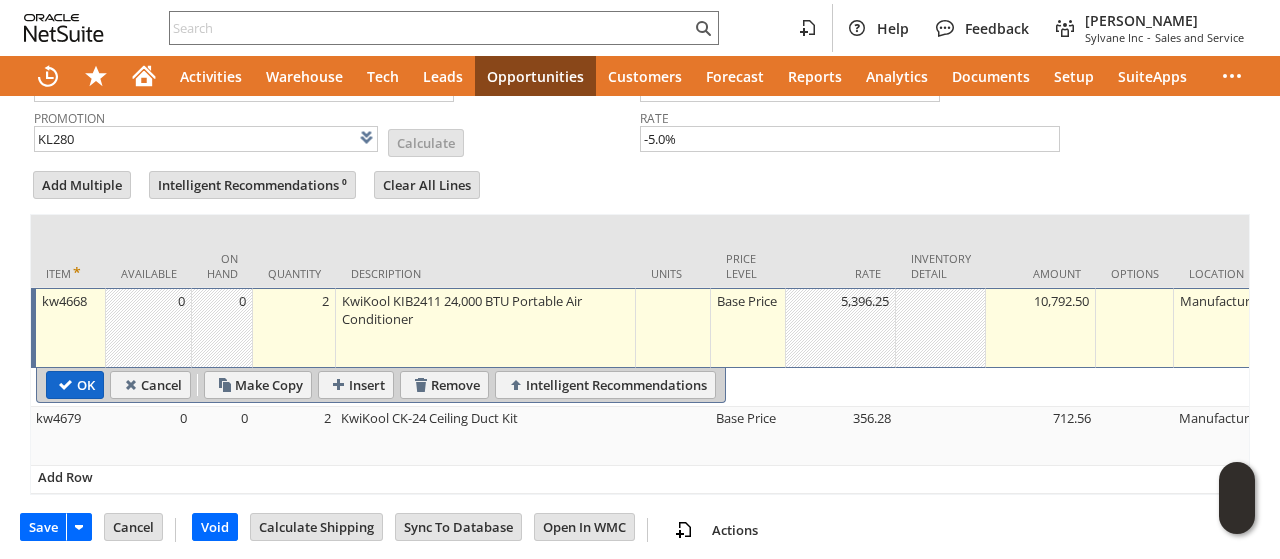 type on "Make Copy" 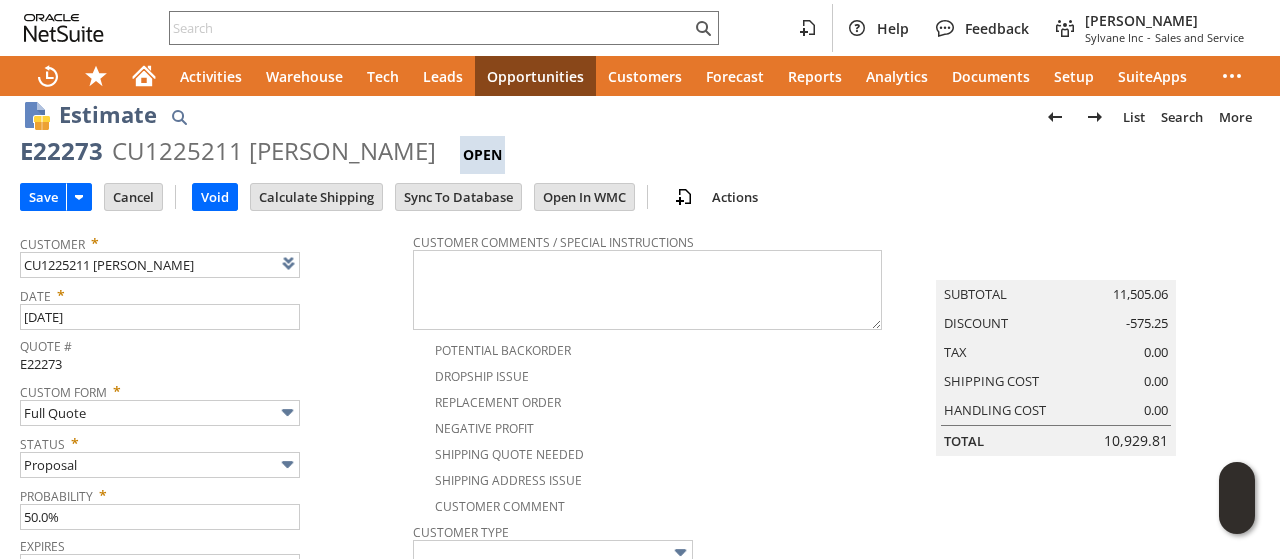 scroll, scrollTop: 0, scrollLeft: 0, axis: both 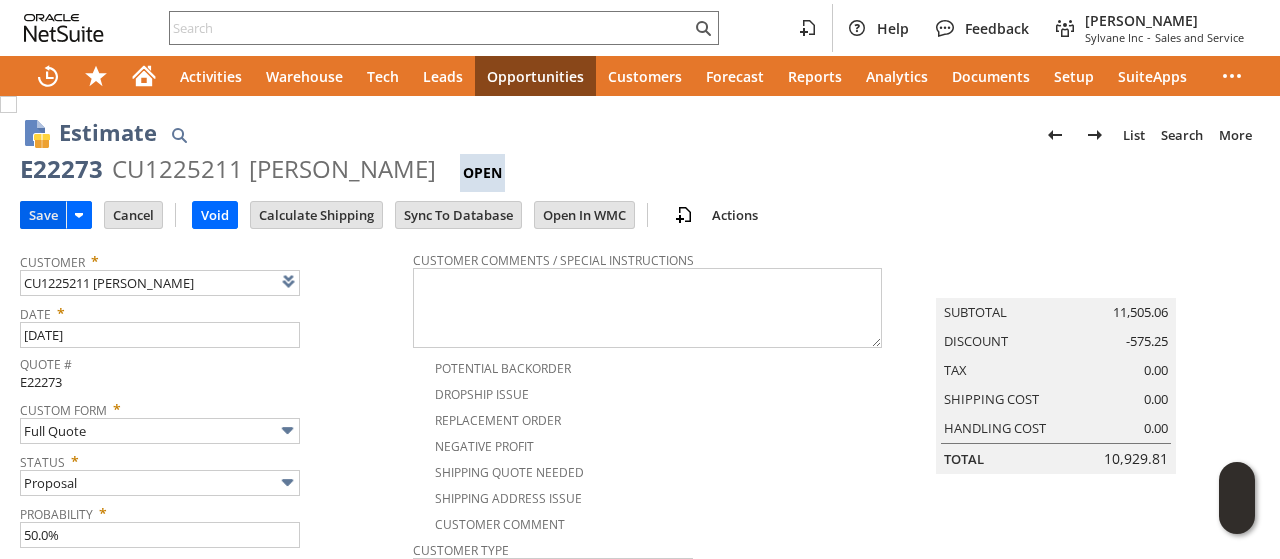 click on "Save" at bounding box center (43, 215) 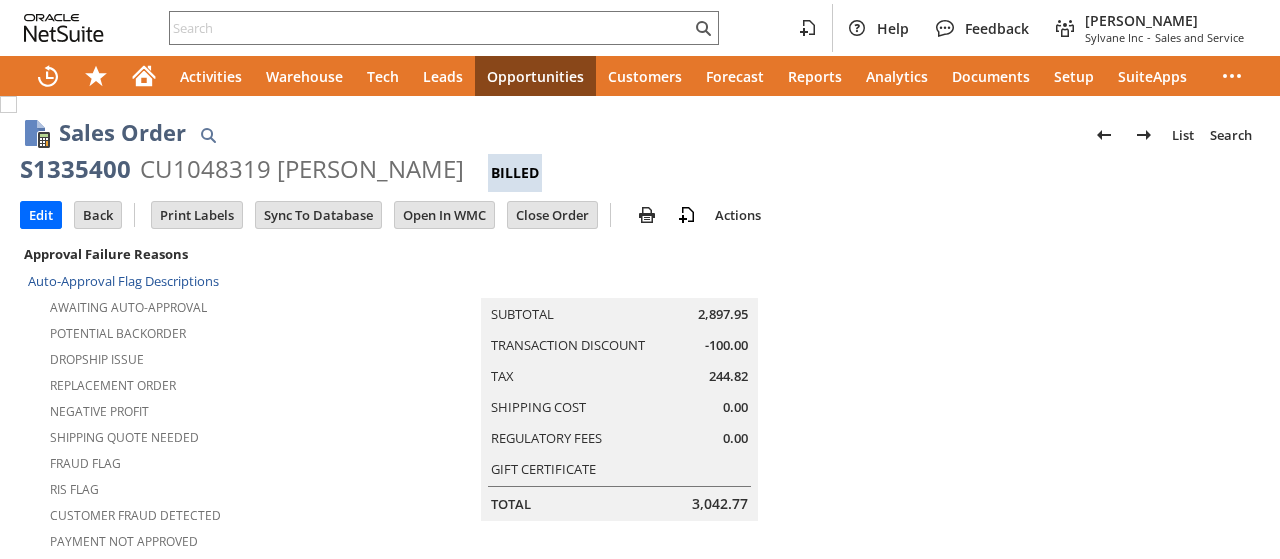 scroll, scrollTop: 0, scrollLeft: 0, axis: both 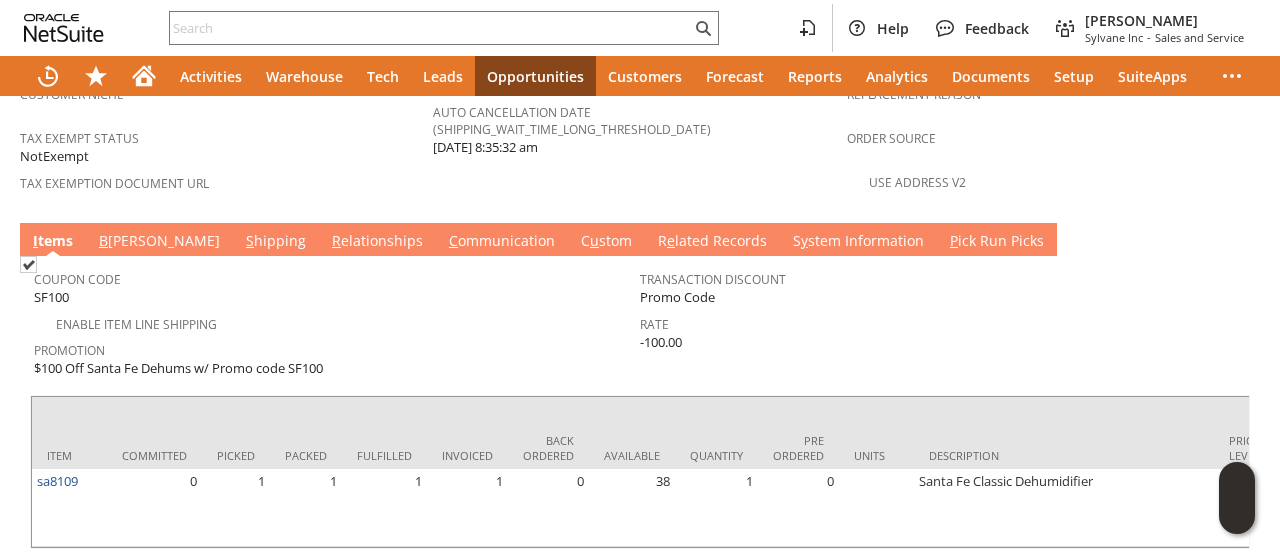 click on "S hipping" at bounding box center [276, 242] 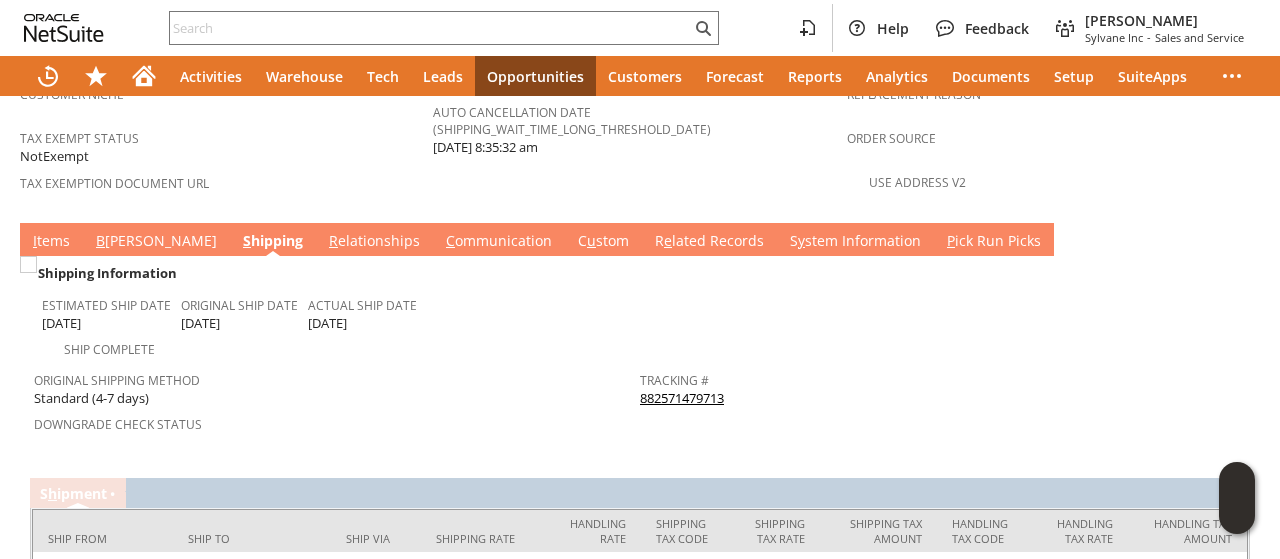 click on "882571479713" at bounding box center [682, 398] 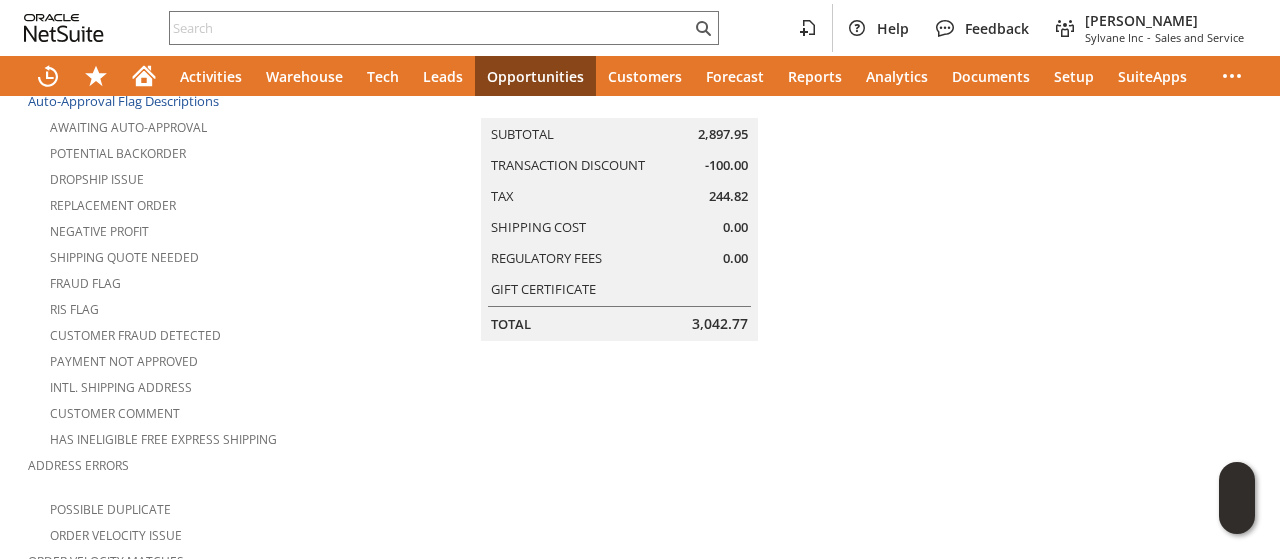 scroll, scrollTop: 0, scrollLeft: 0, axis: both 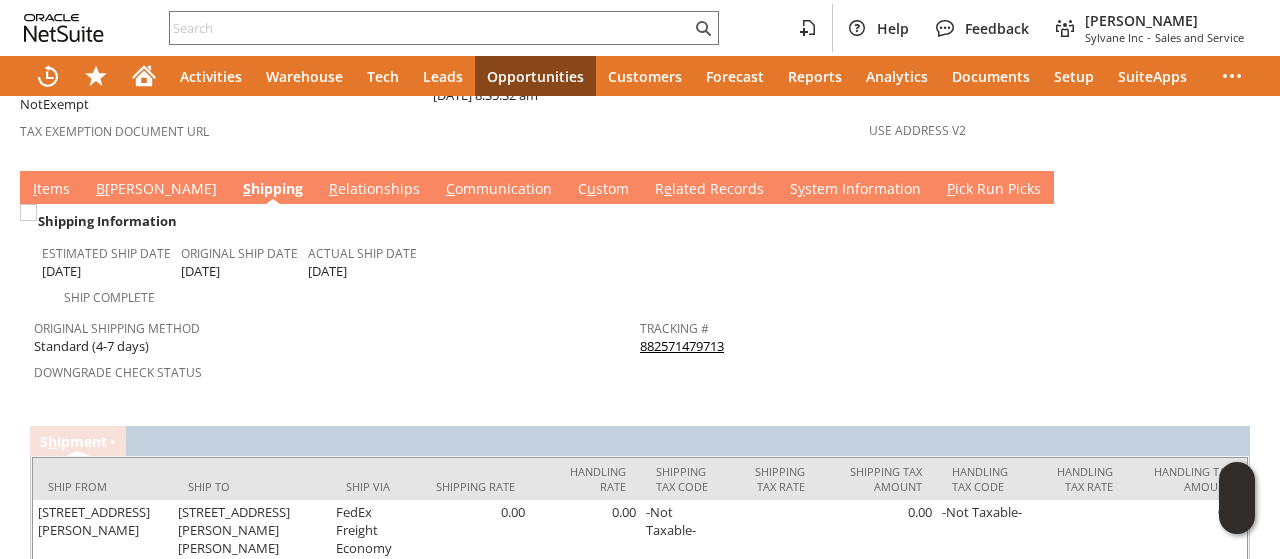 click on "I tems" at bounding box center [51, 190] 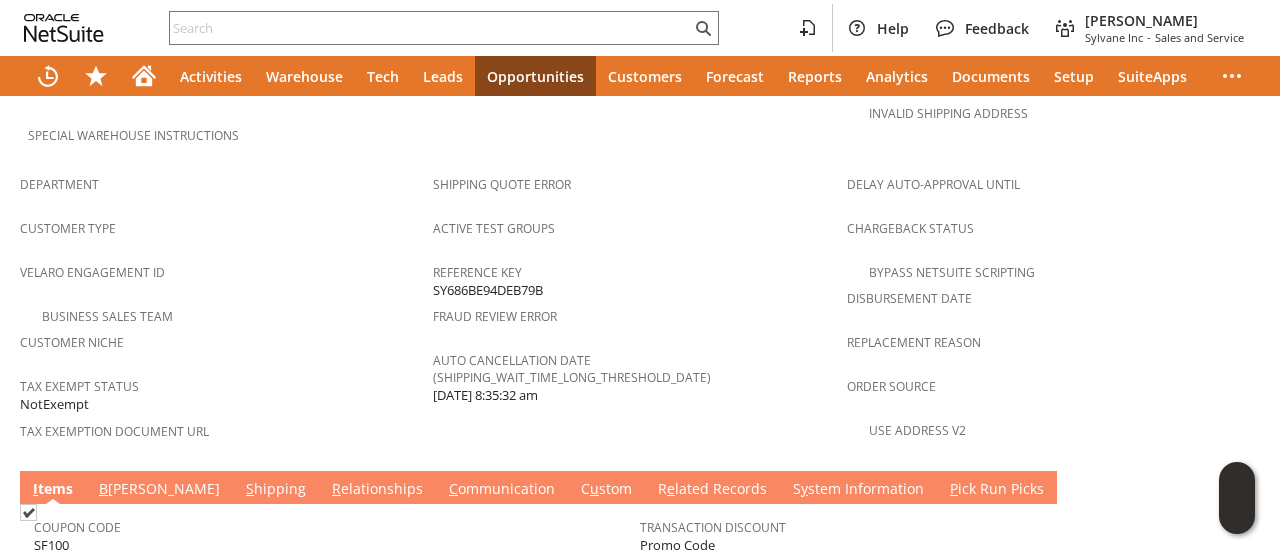 scroll, scrollTop: 1448, scrollLeft: 0, axis: vertical 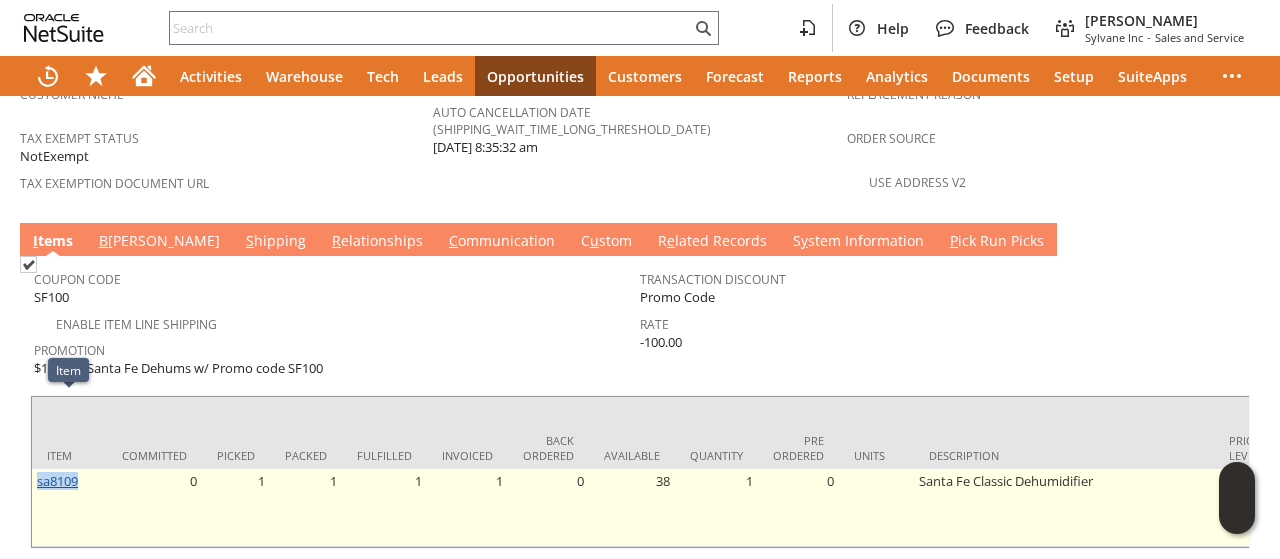 drag, startPoint x: 89, startPoint y: 406, endPoint x: 36, endPoint y: 411, distance: 53.235325 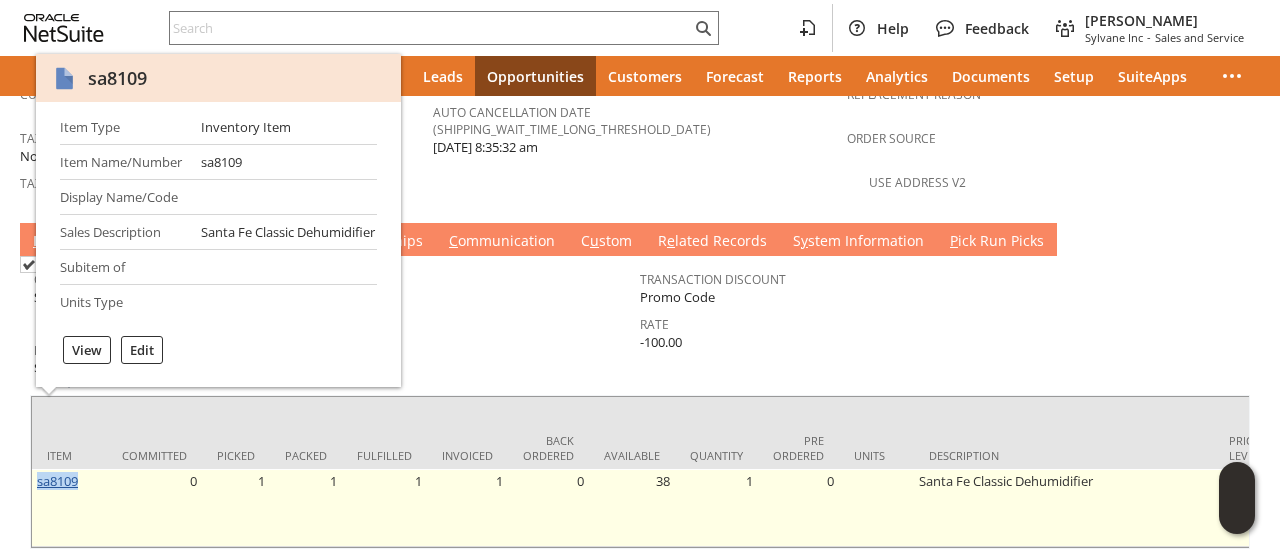 copy on "sa8109" 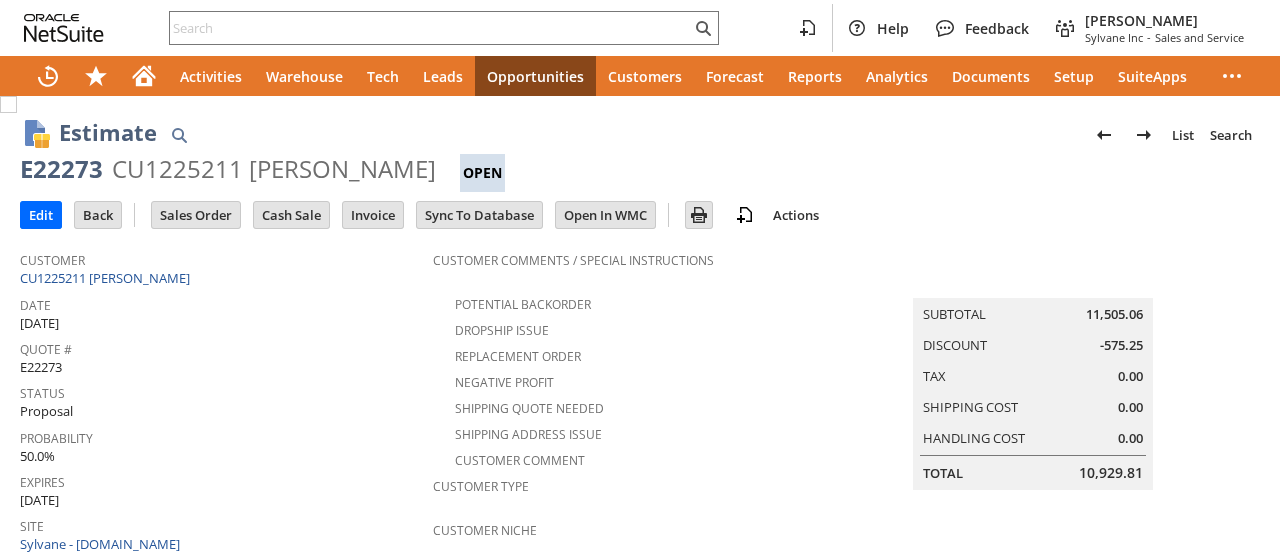 scroll, scrollTop: 0, scrollLeft: 0, axis: both 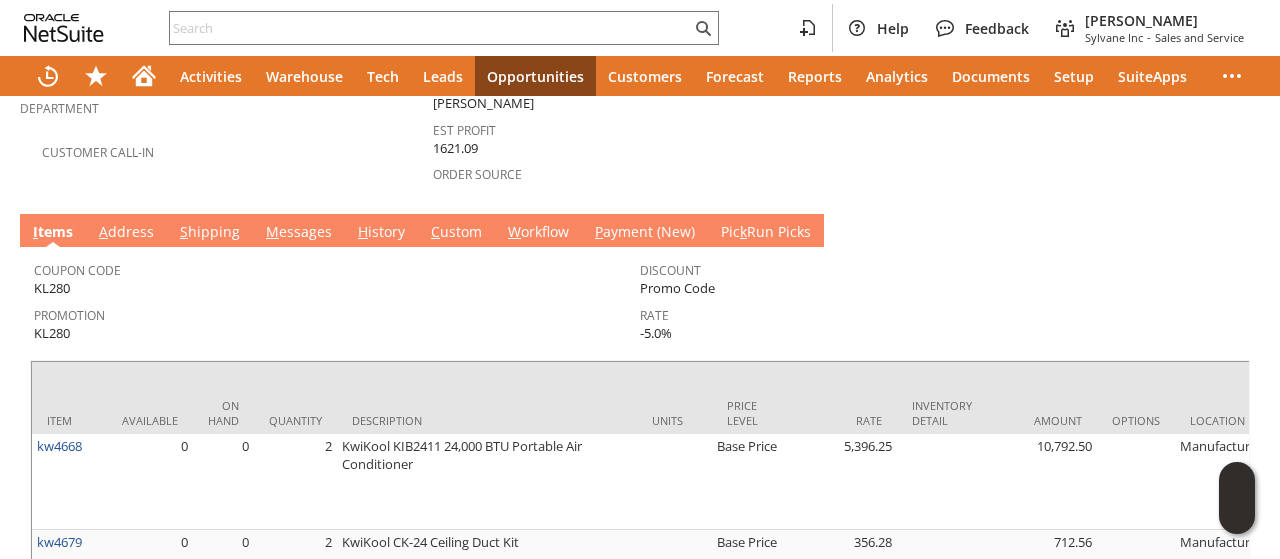 click on "M essages" at bounding box center [299, 233] 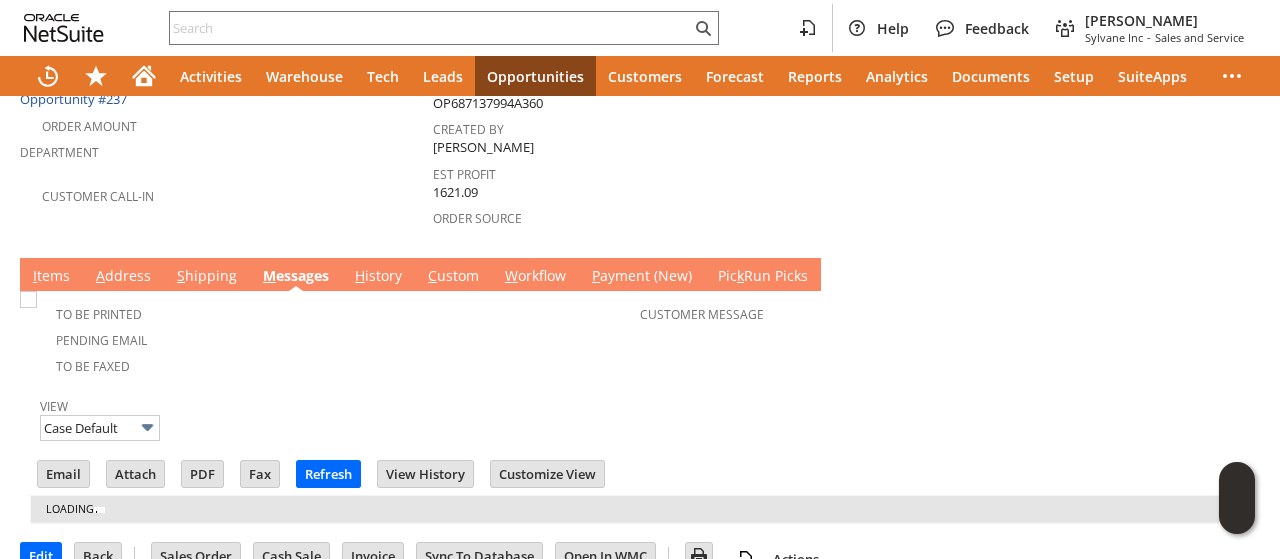 scroll, scrollTop: 0, scrollLeft: 0, axis: both 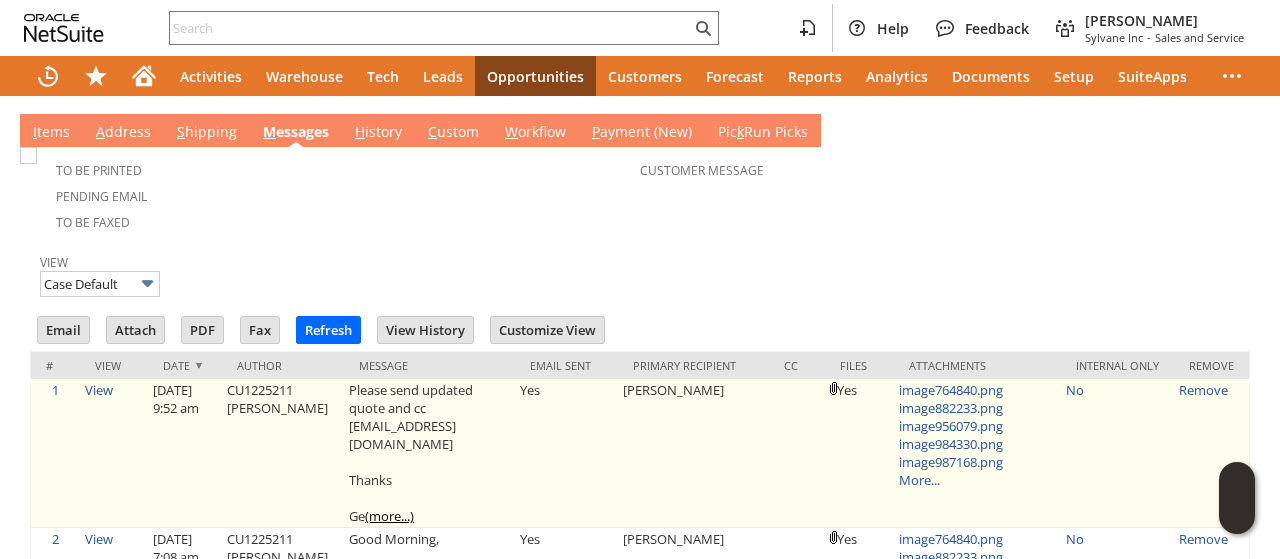 click on "(more...)" at bounding box center (389, 516) 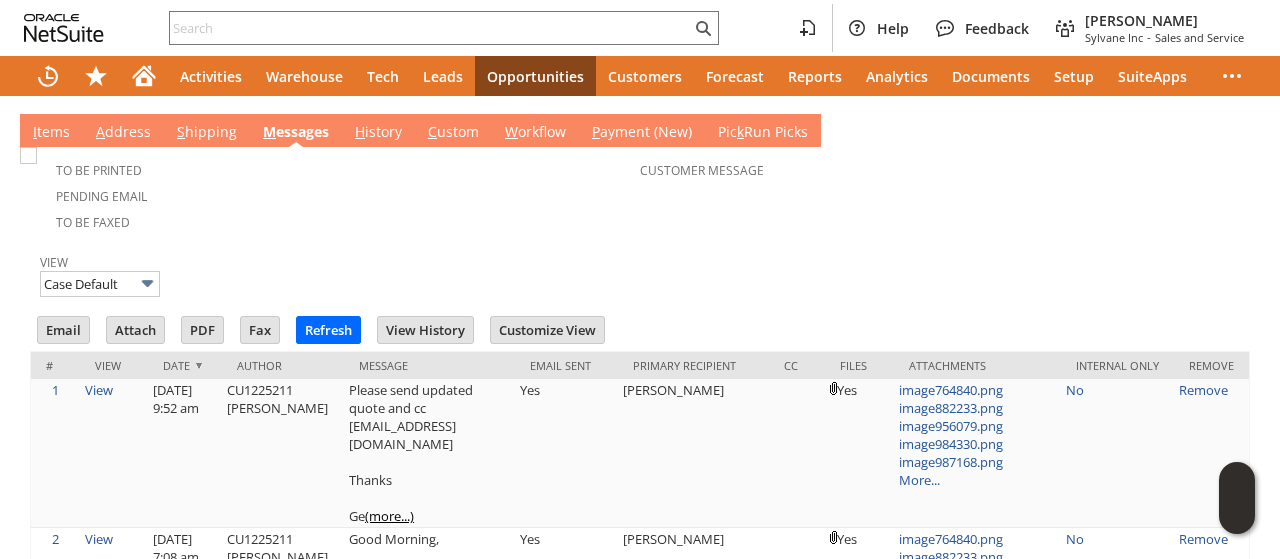click on "View
Case Default" at bounding box center [640, 273] 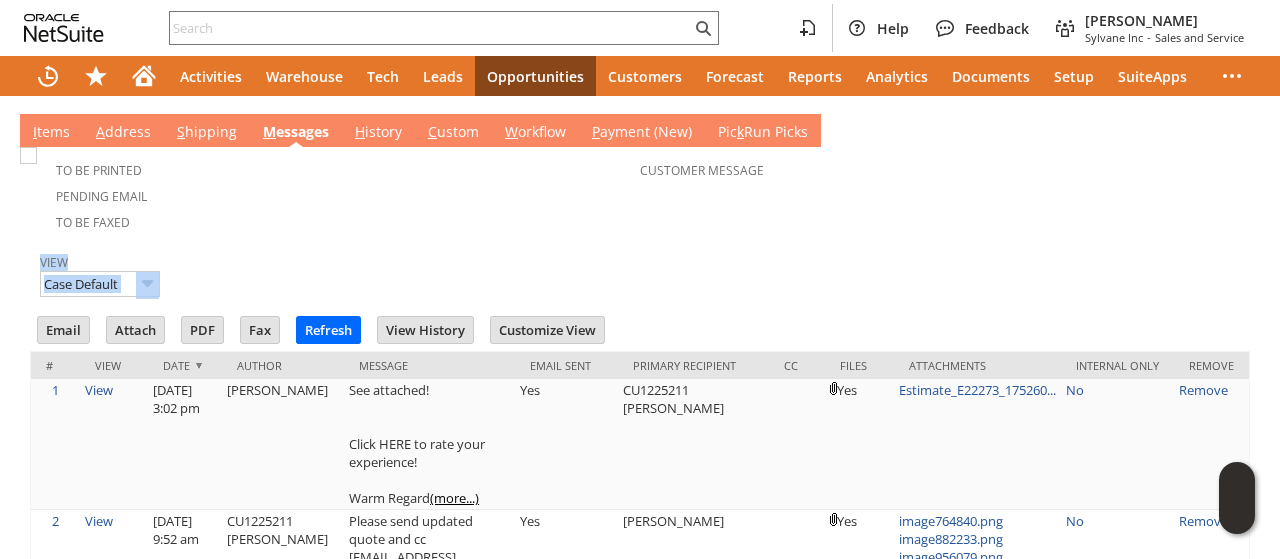 scroll, scrollTop: 0, scrollLeft: 0, axis: both 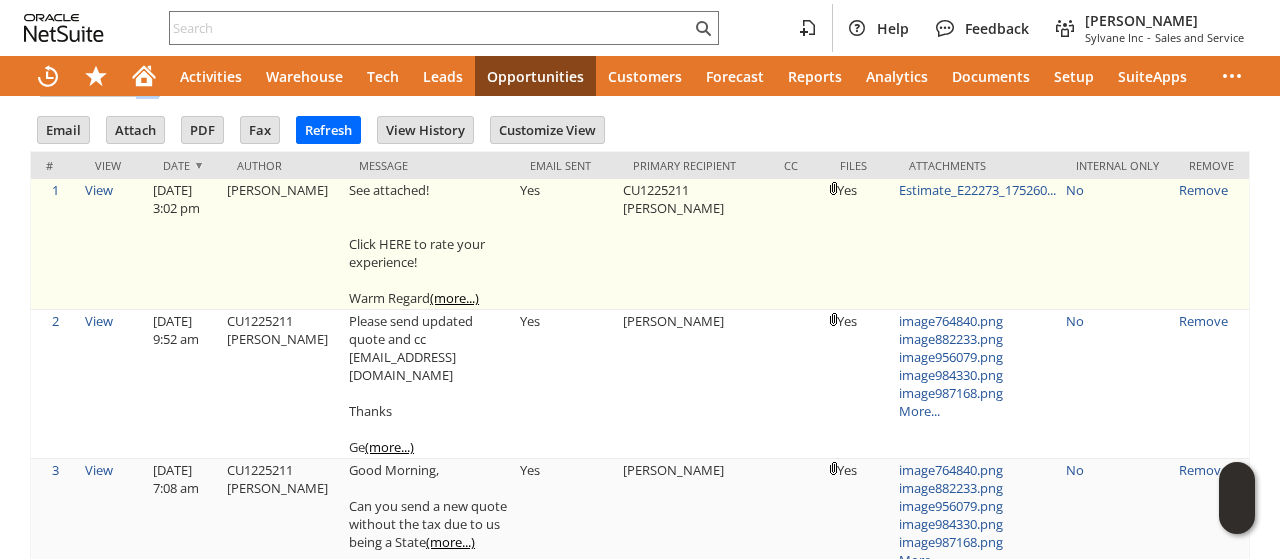 click on "(more...)" at bounding box center (454, 298) 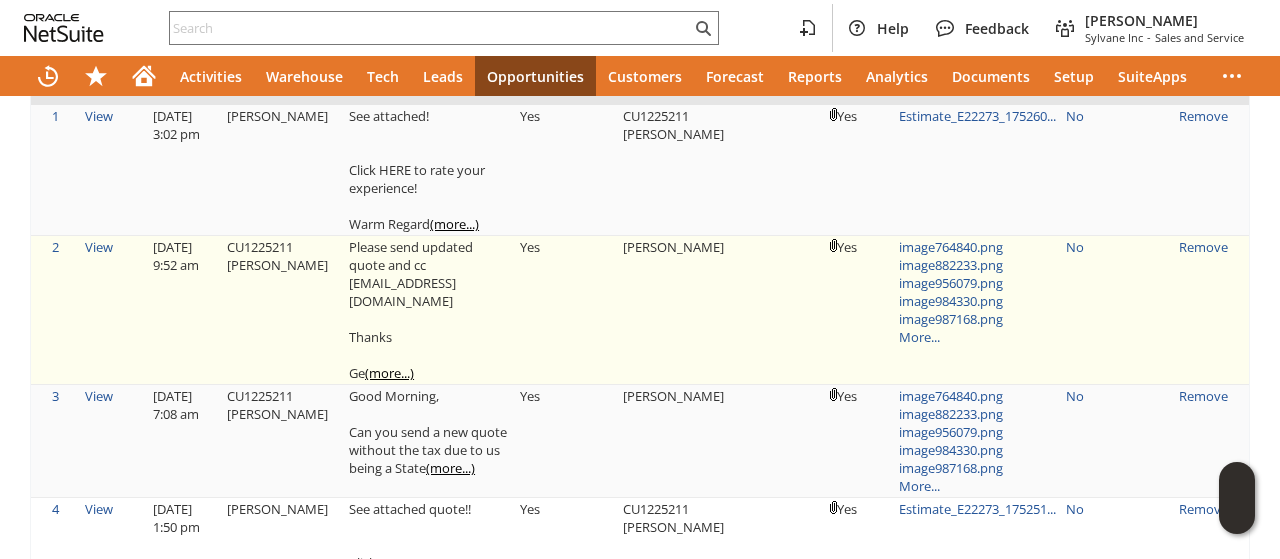 scroll, scrollTop: 1100, scrollLeft: 0, axis: vertical 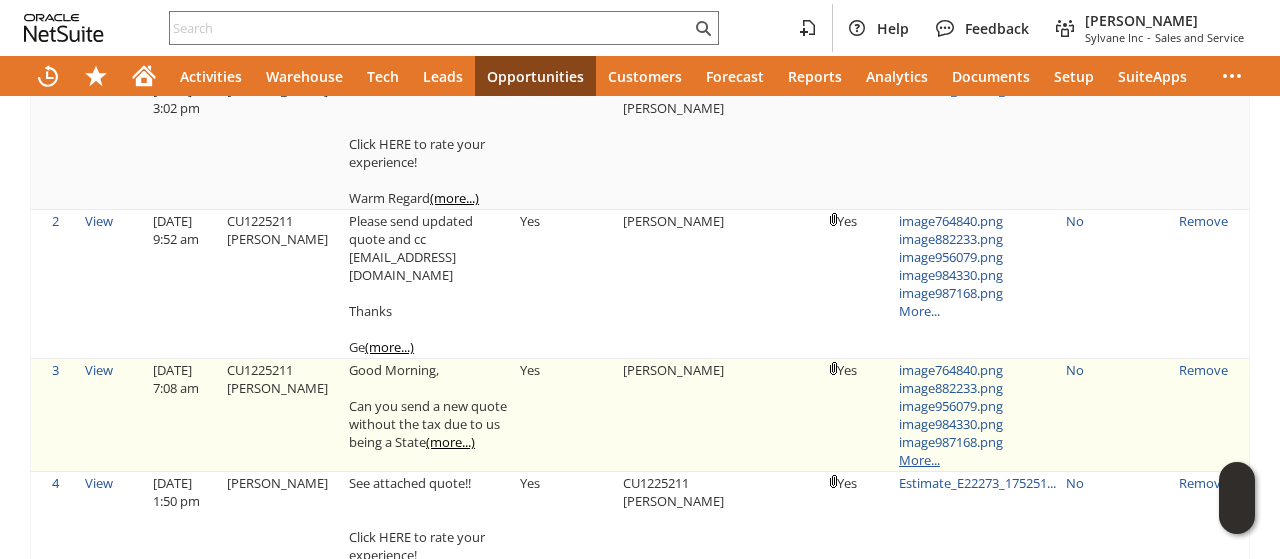 click on "More..." at bounding box center [919, 460] 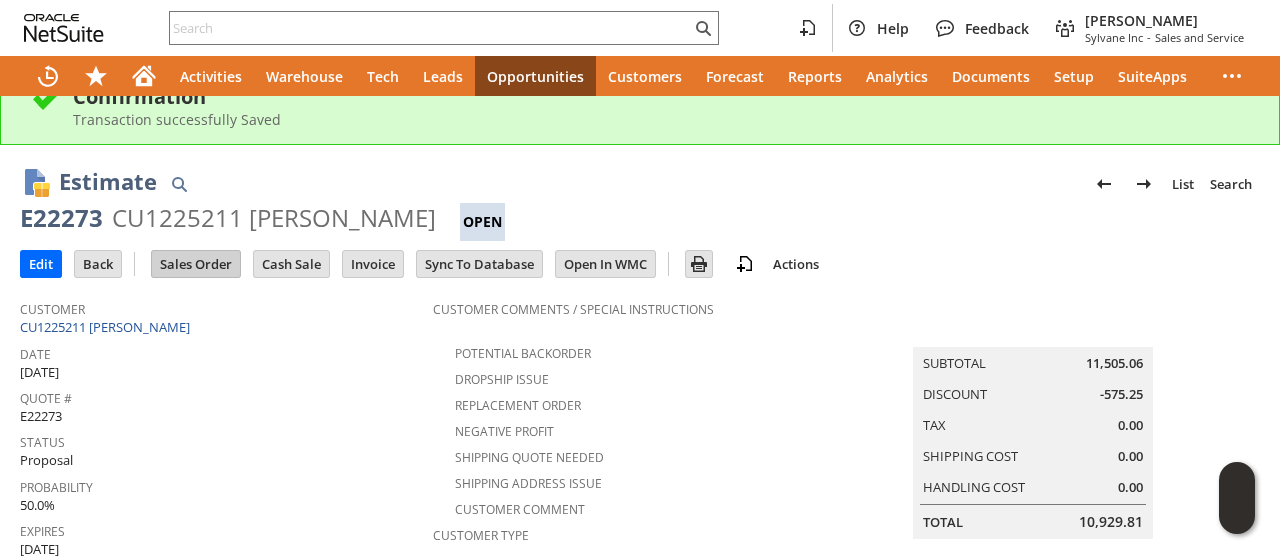 scroll, scrollTop: 0, scrollLeft: 0, axis: both 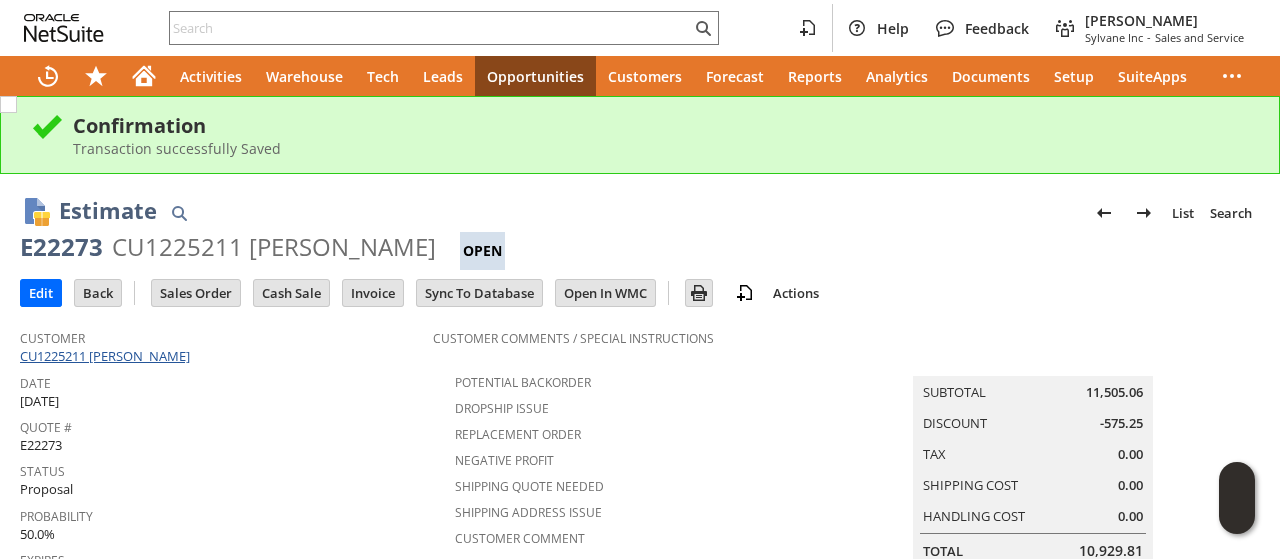 click on "CU1225211 Brandon Ross" at bounding box center (107, 356) 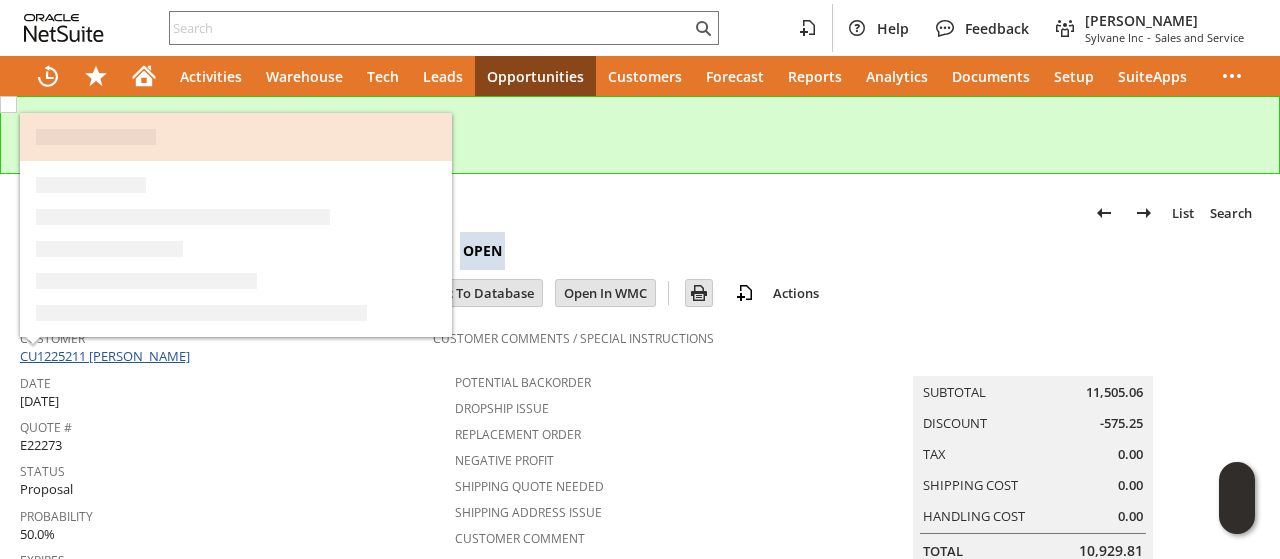 scroll, scrollTop: 282, scrollLeft: 0, axis: vertical 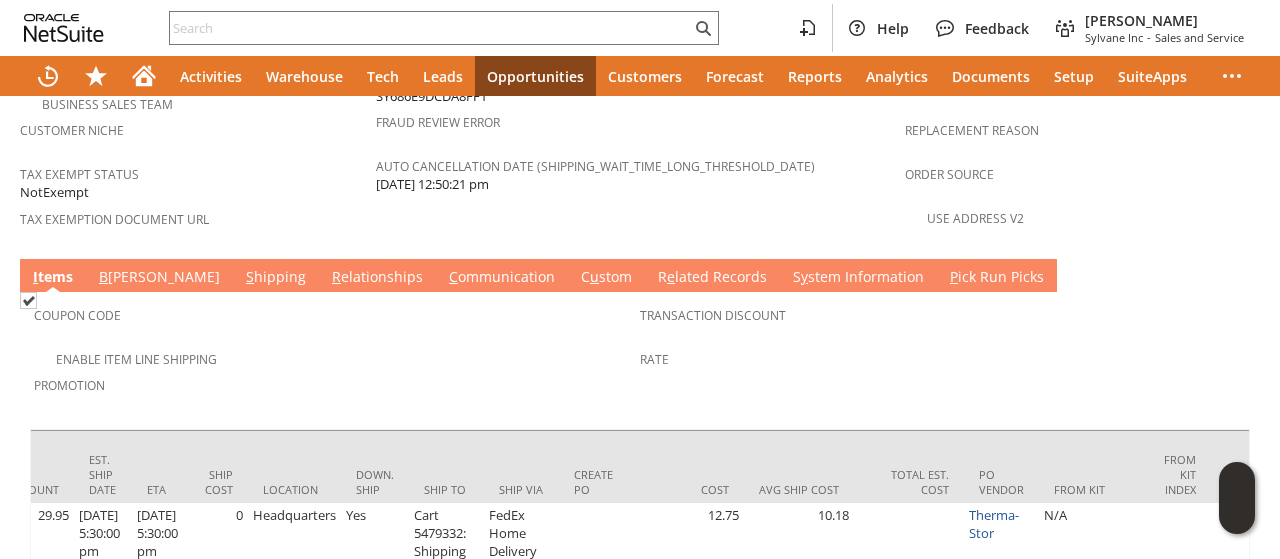 click on "C ommunication" at bounding box center [502, 278] 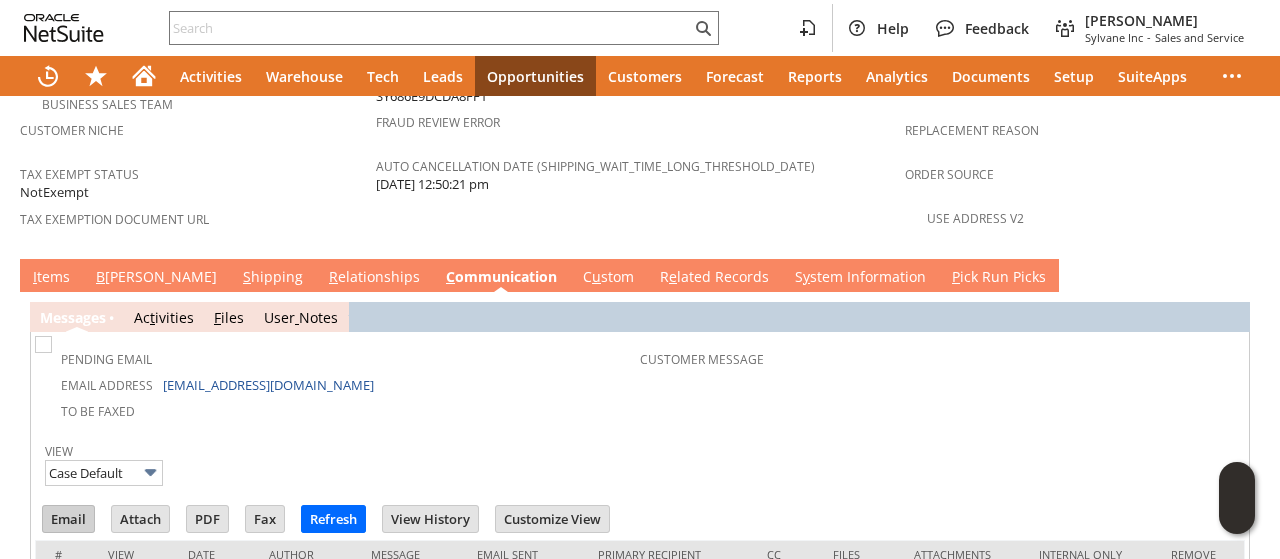 scroll, scrollTop: 0, scrollLeft: 0, axis: both 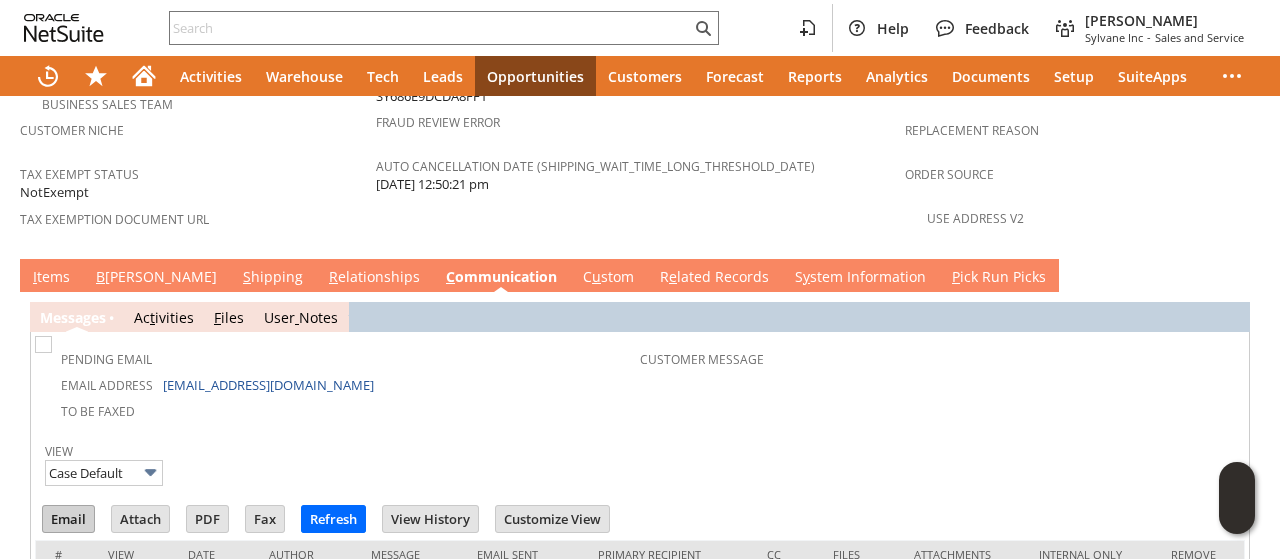 click on "Email" at bounding box center (68, 519) 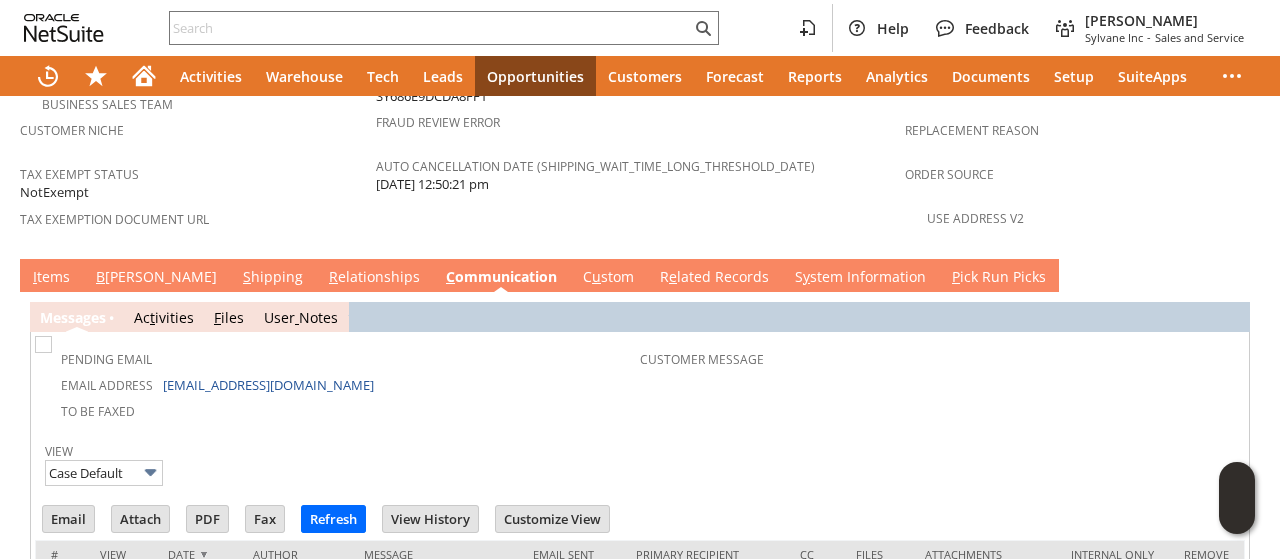 scroll, scrollTop: 0, scrollLeft: 0, axis: both 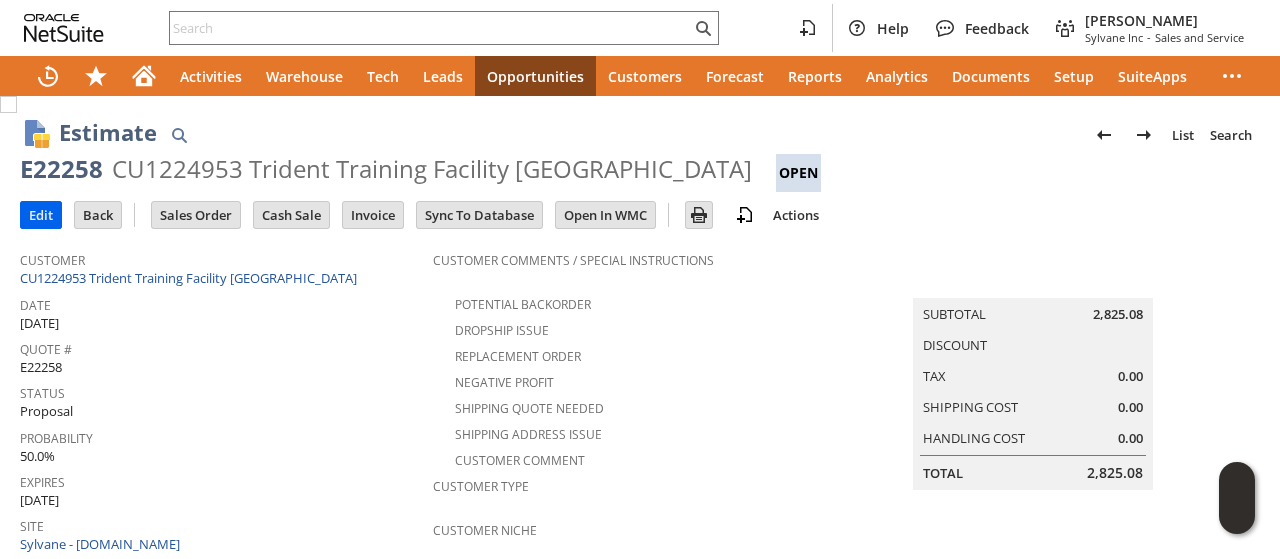 click on "Edit" at bounding box center [41, 215] 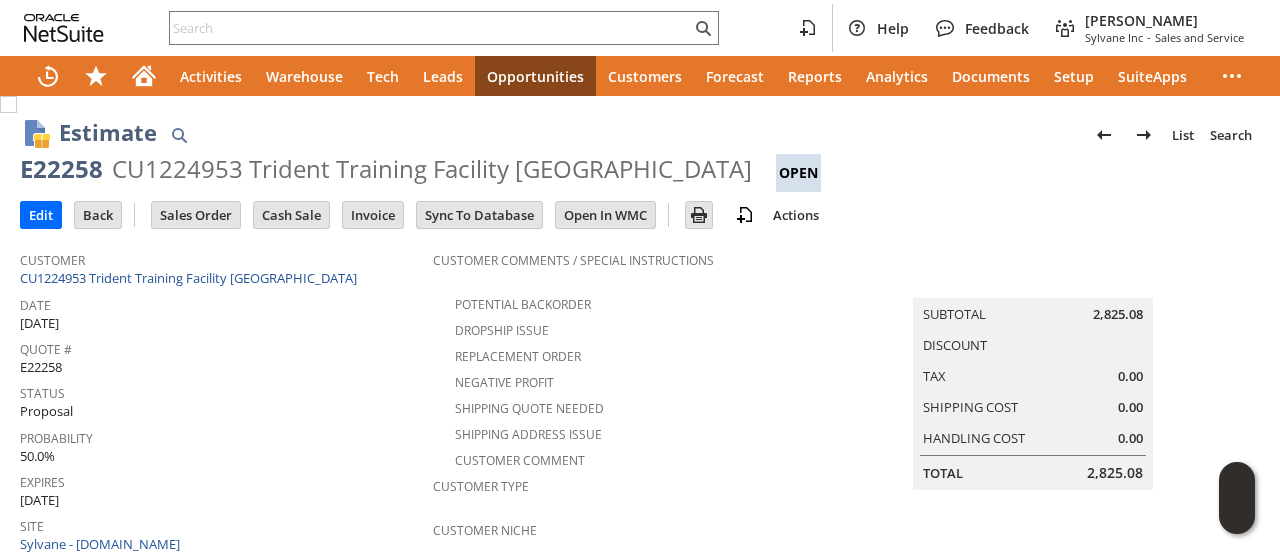 scroll, scrollTop: 460, scrollLeft: 0, axis: vertical 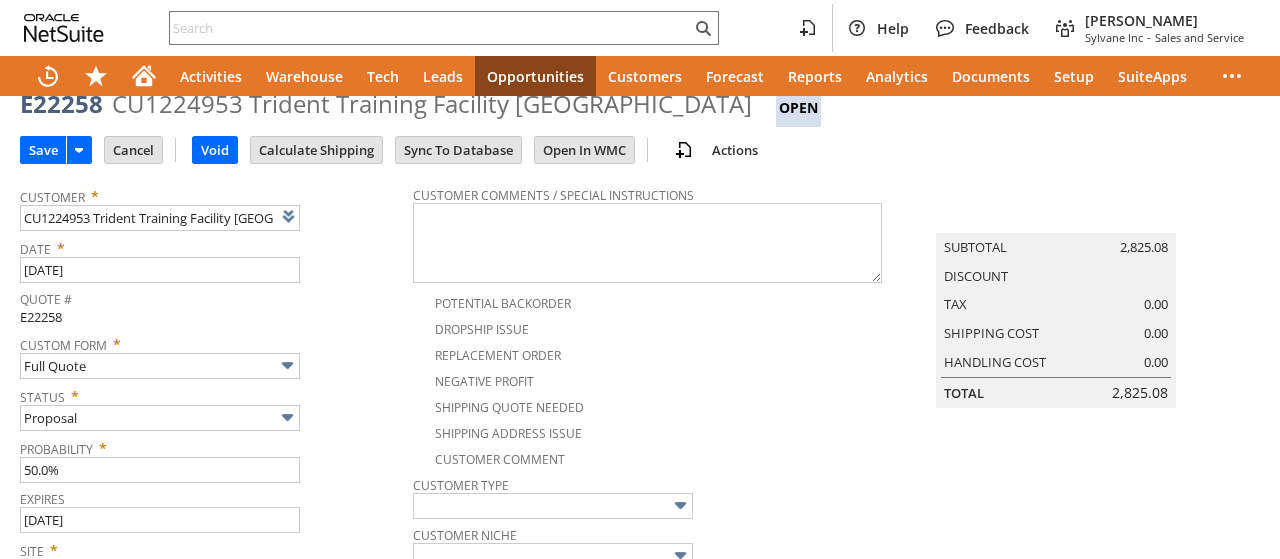 type on "Add" 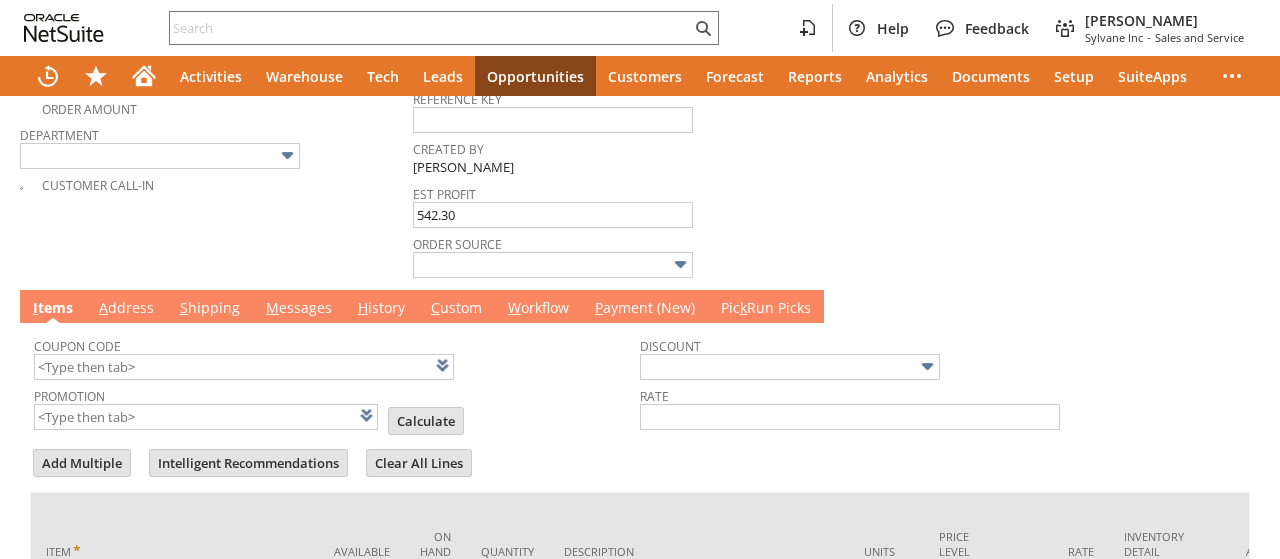scroll, scrollTop: 0, scrollLeft: 0, axis: both 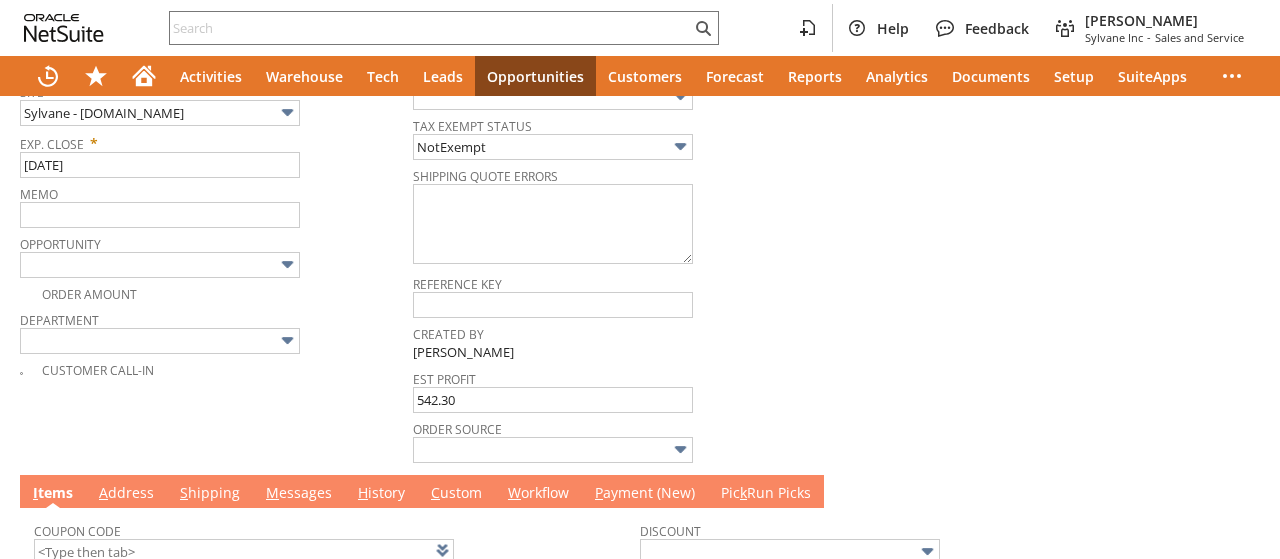 type on "Intelligent Recommendations¹⁰" 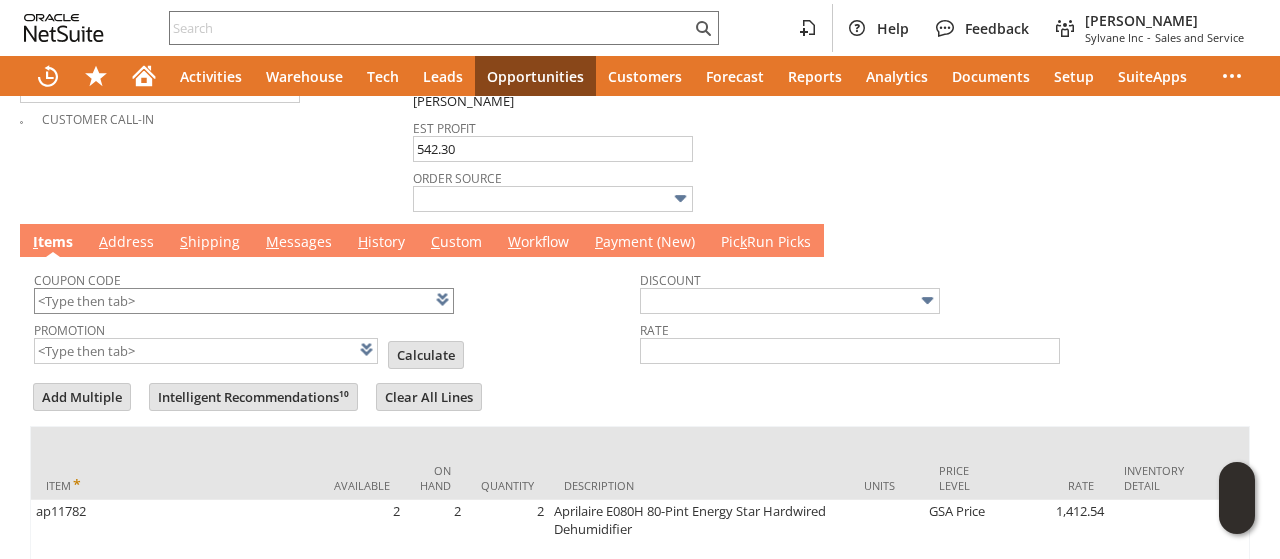scroll, scrollTop: 777, scrollLeft: 0, axis: vertical 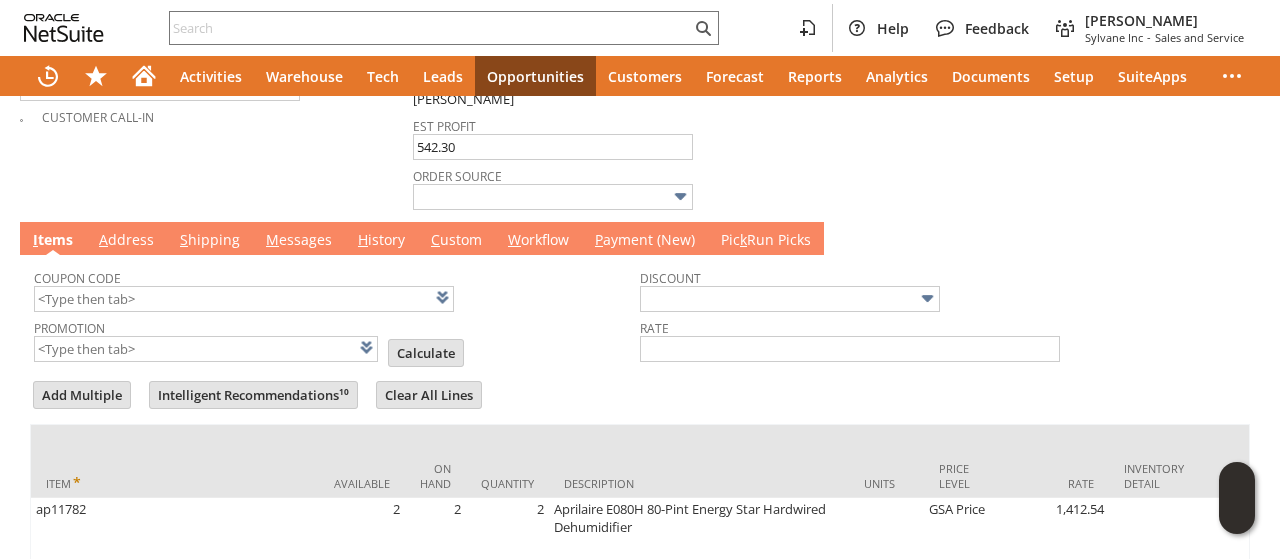 click on "M essages" at bounding box center [299, 241] 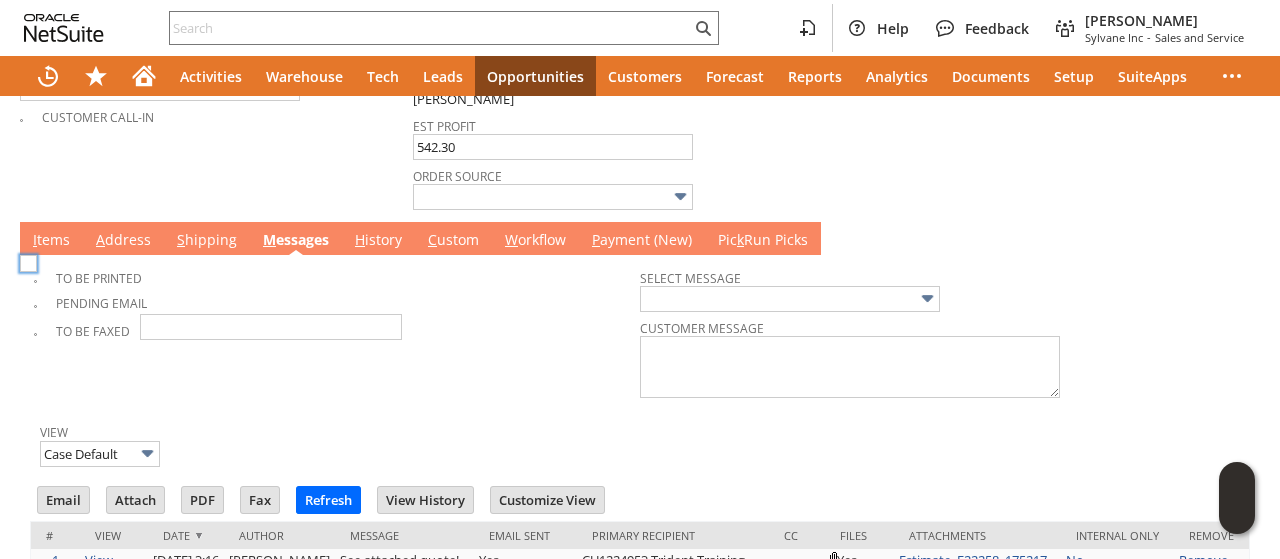 scroll, scrollTop: 0, scrollLeft: 0, axis: both 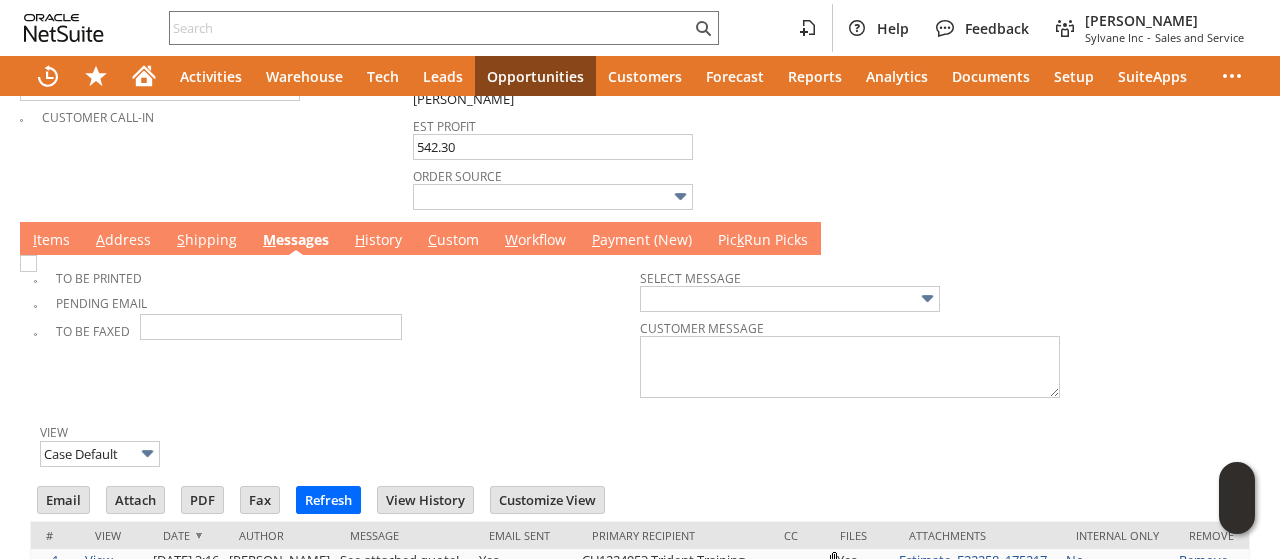 click on "I tems" at bounding box center [51, 241] 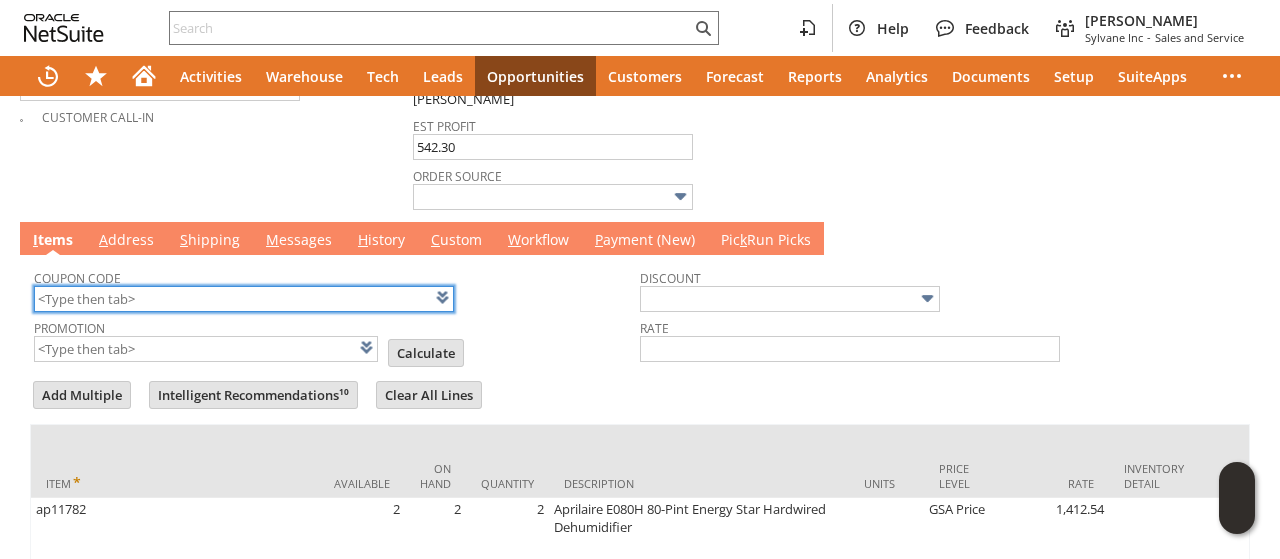scroll, scrollTop: 978, scrollLeft: 0, axis: vertical 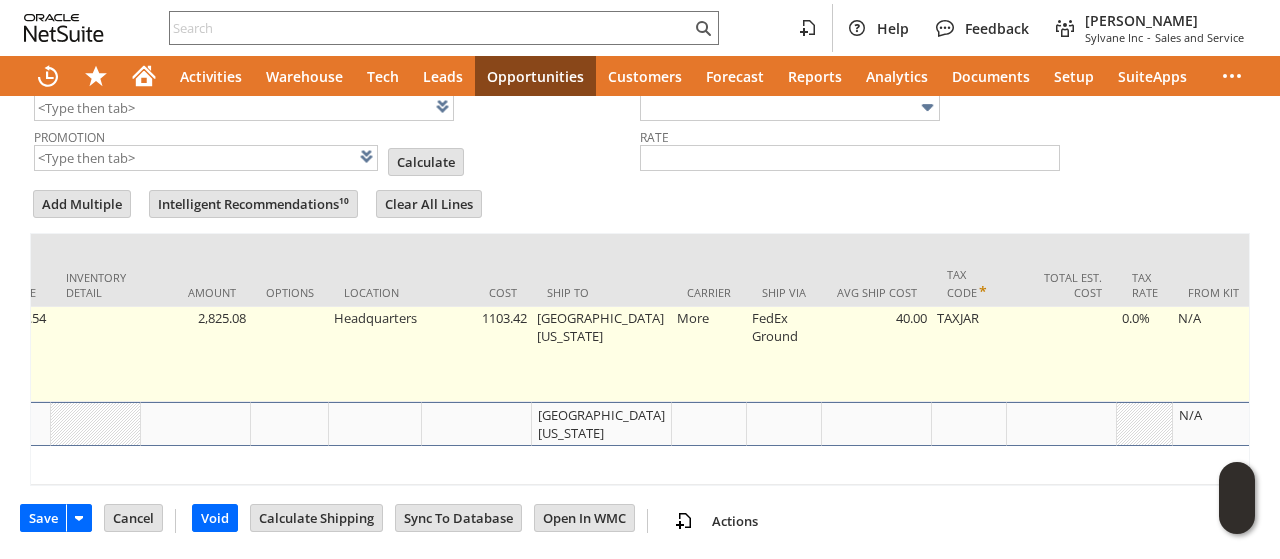 click on "1040 USS Georgia Avenue" at bounding box center (602, 354) 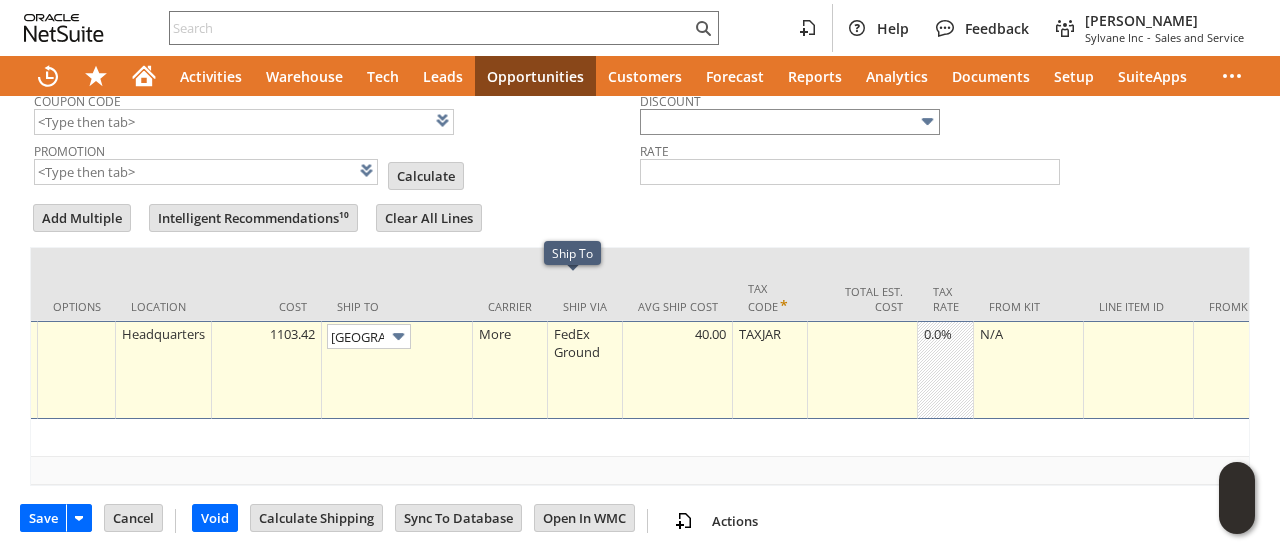 scroll, scrollTop: 946, scrollLeft: 0, axis: vertical 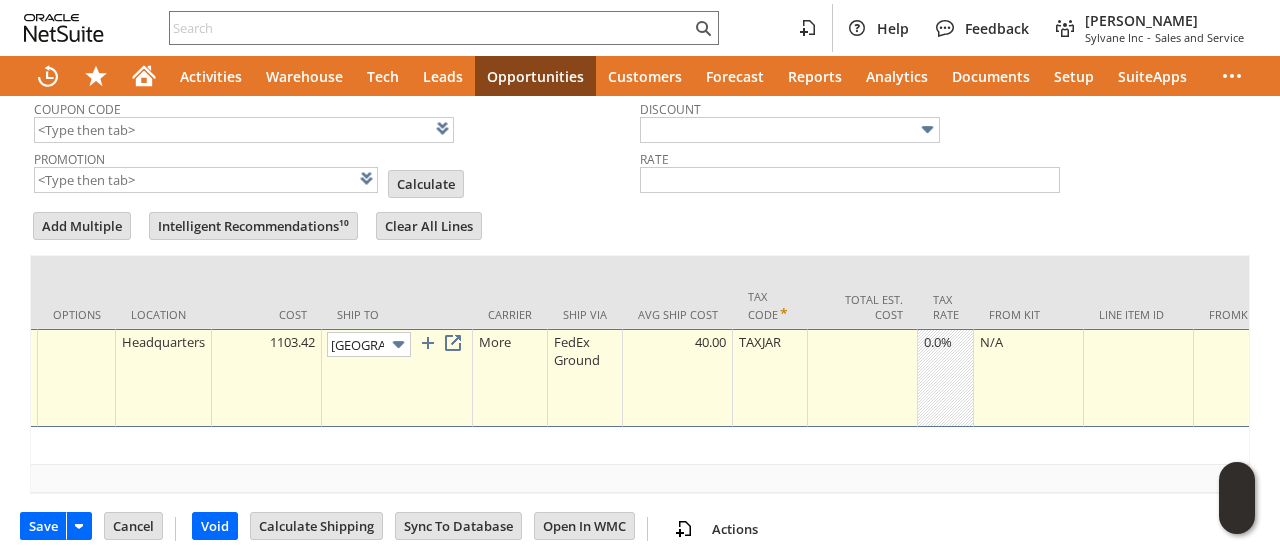 click at bounding box center (453, 343) 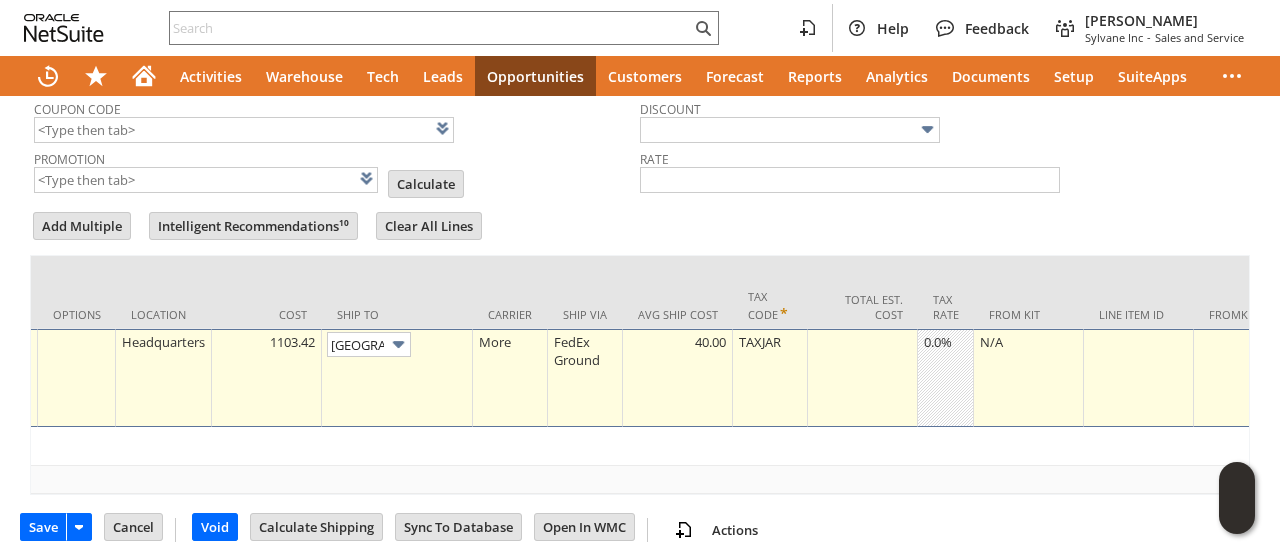 click on "Add Multiple
Intelligent Recommendations¹⁰
Clear All Lines
Line Items
All
Item
*
Available
On Hand
Quantity
Description
Units
Price Level" at bounding box center [640, 352] 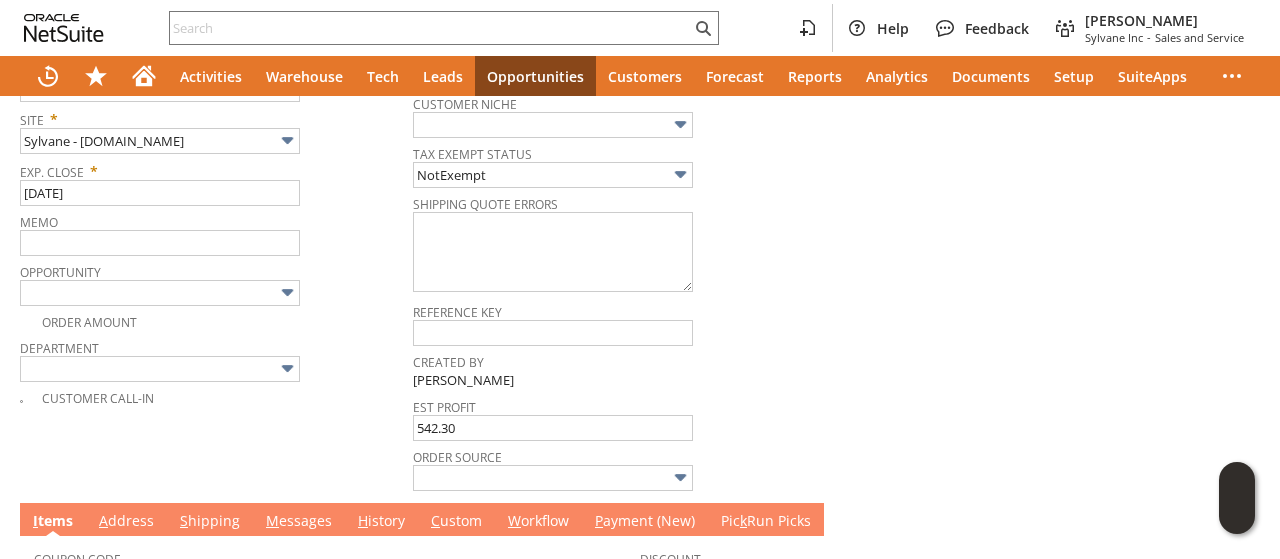 scroll, scrollTop: 746, scrollLeft: 0, axis: vertical 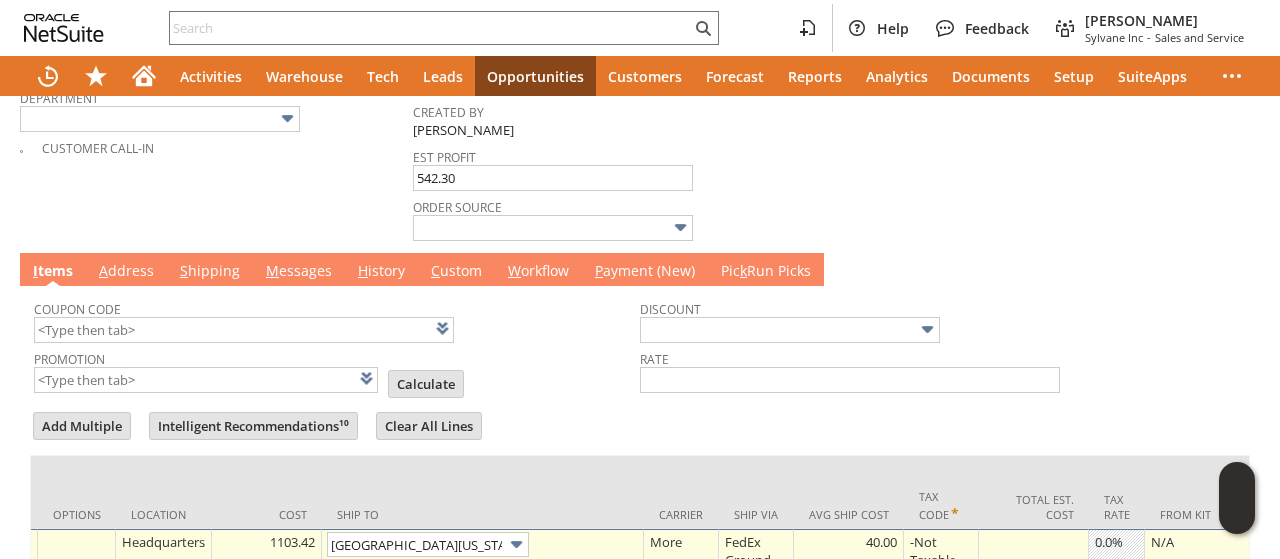 click on "A ddress" at bounding box center [126, 272] 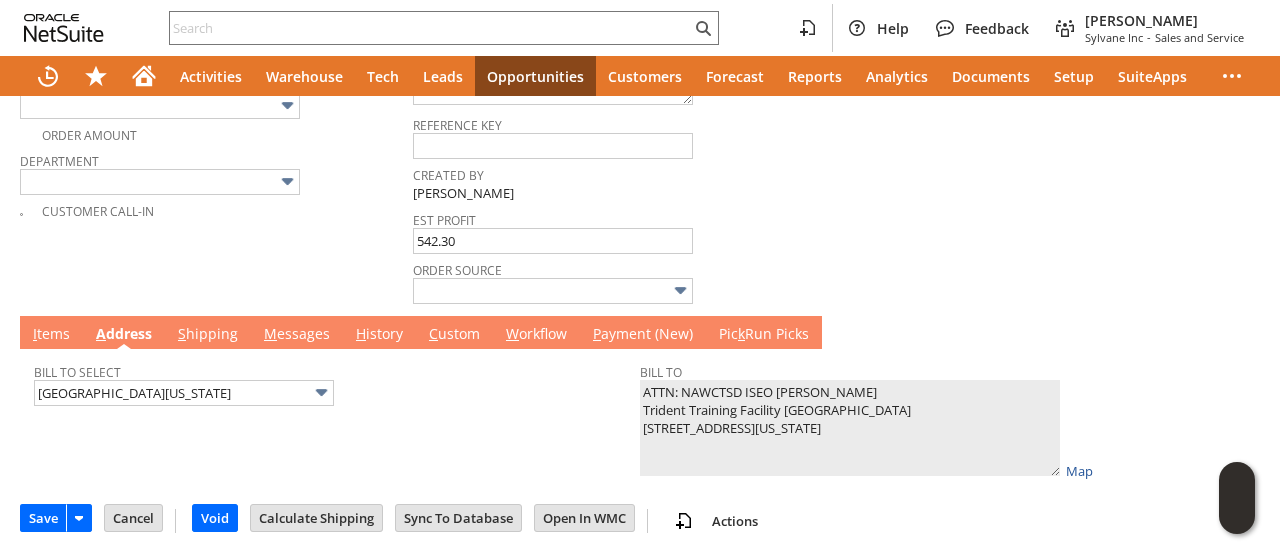 scroll, scrollTop: 663, scrollLeft: 0, axis: vertical 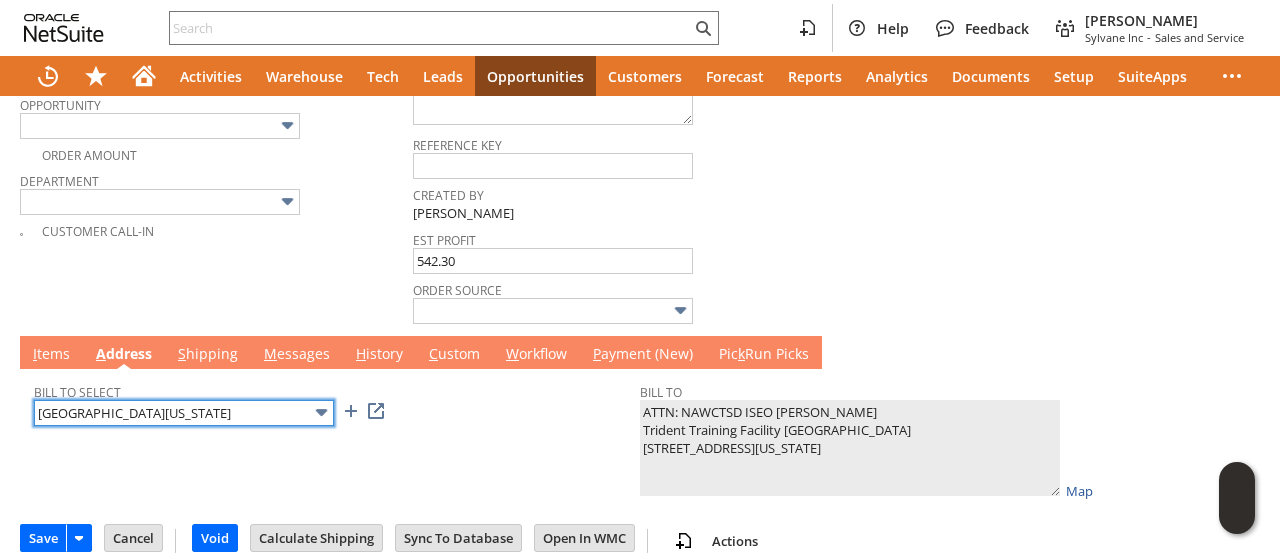 click on "1040 USS Georgia Avenue" at bounding box center [184, 413] 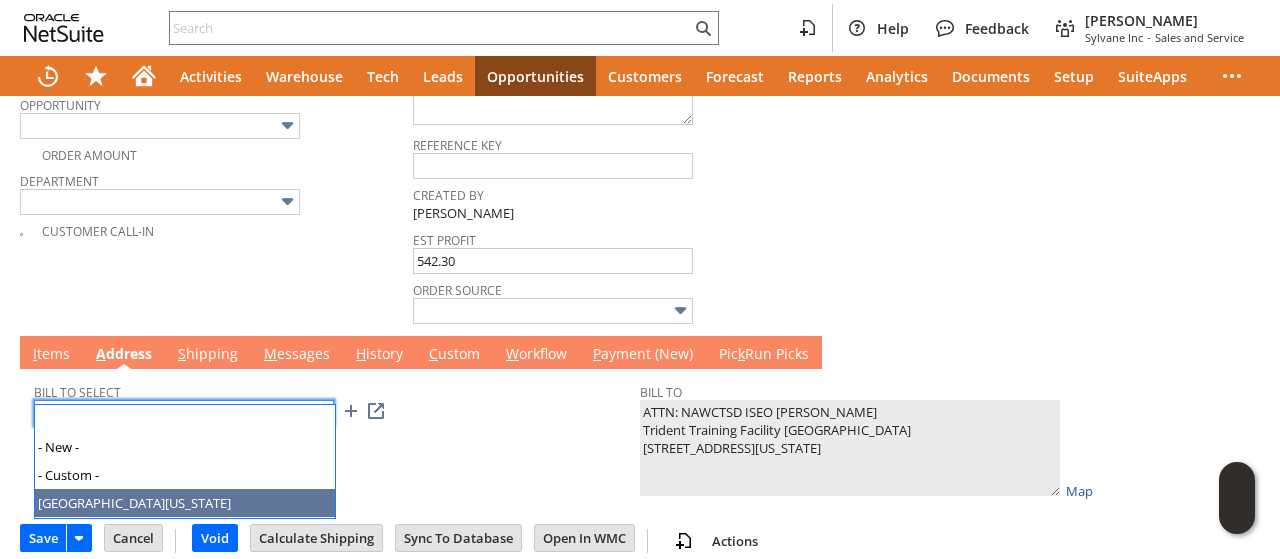 click on "1040 USS Georgia Avenue" at bounding box center (184, 413) 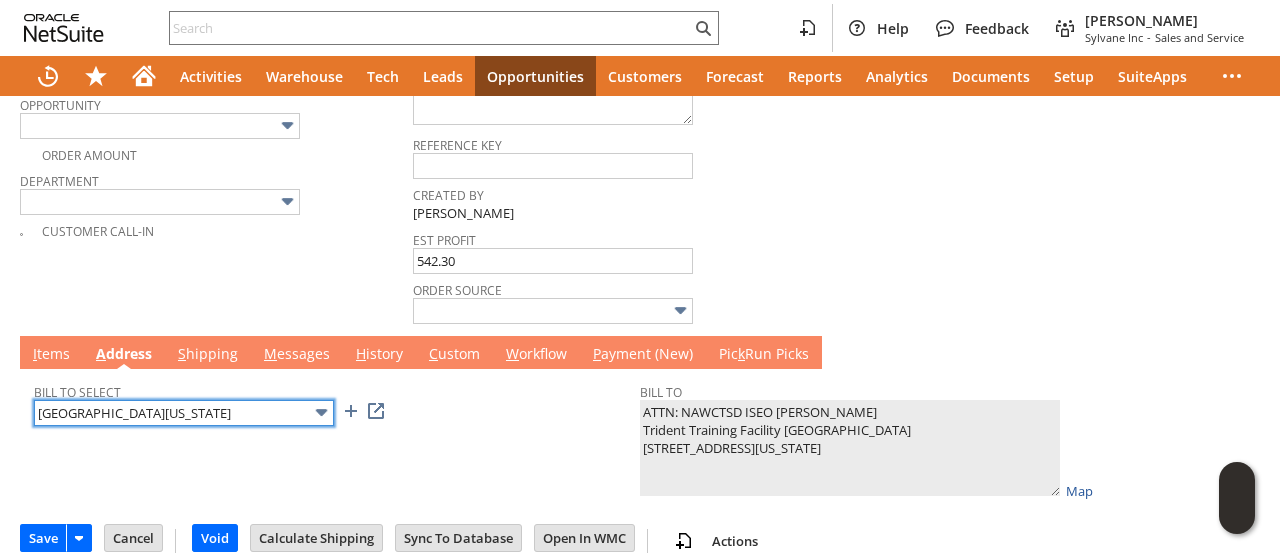 click on "1040 USS Georgia Avenue" at bounding box center (184, 413) 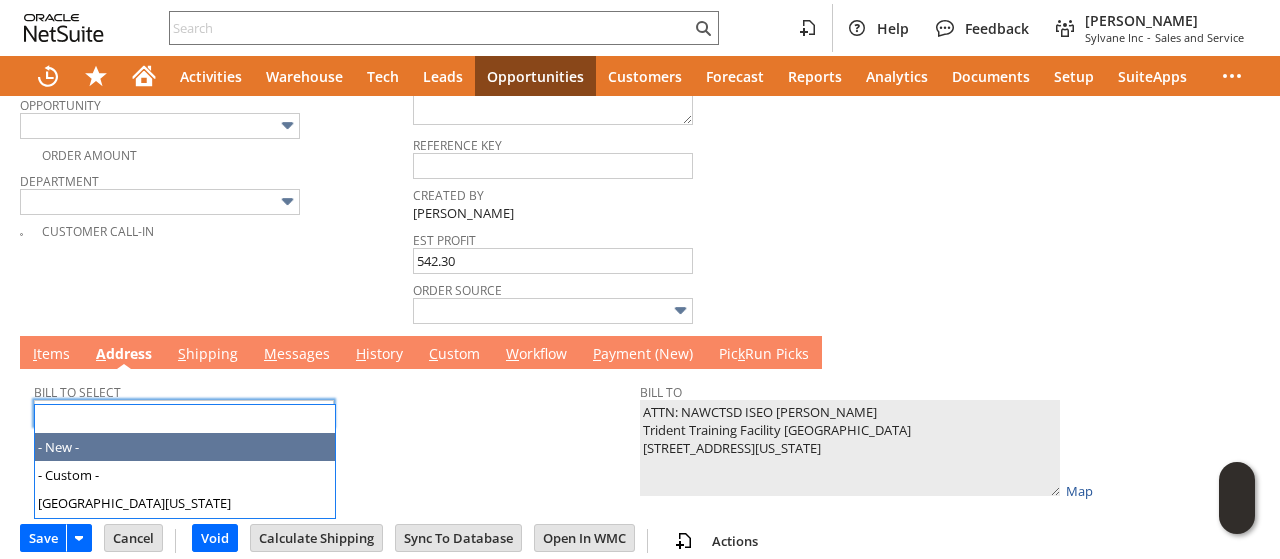 type 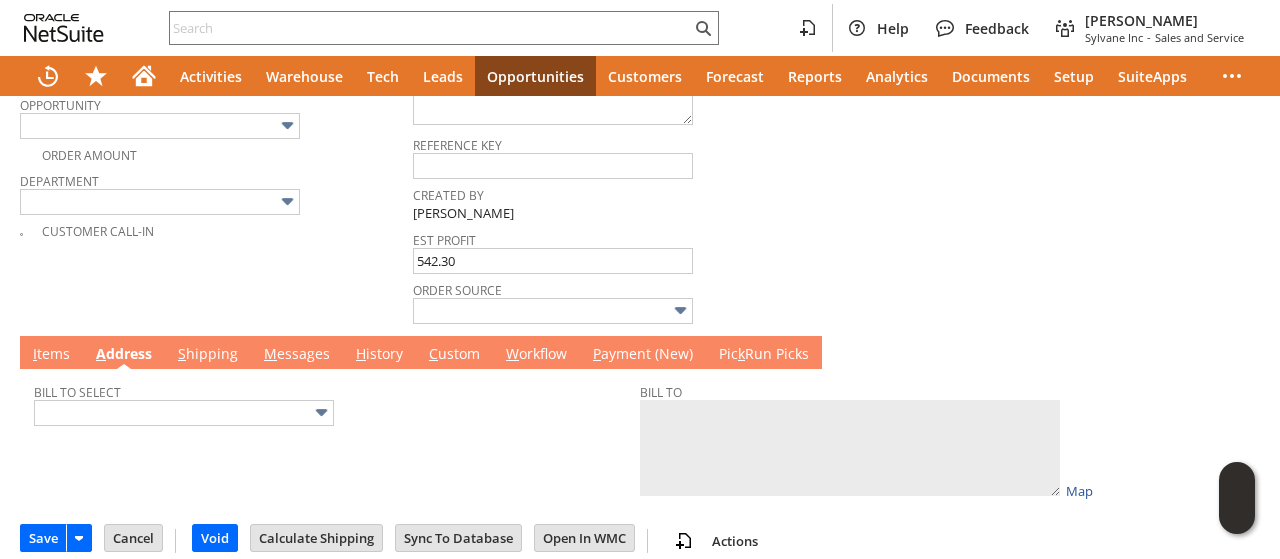 drag, startPoint x: 908, startPoint y: 263, endPoint x: 922, endPoint y: 184, distance: 80.23092 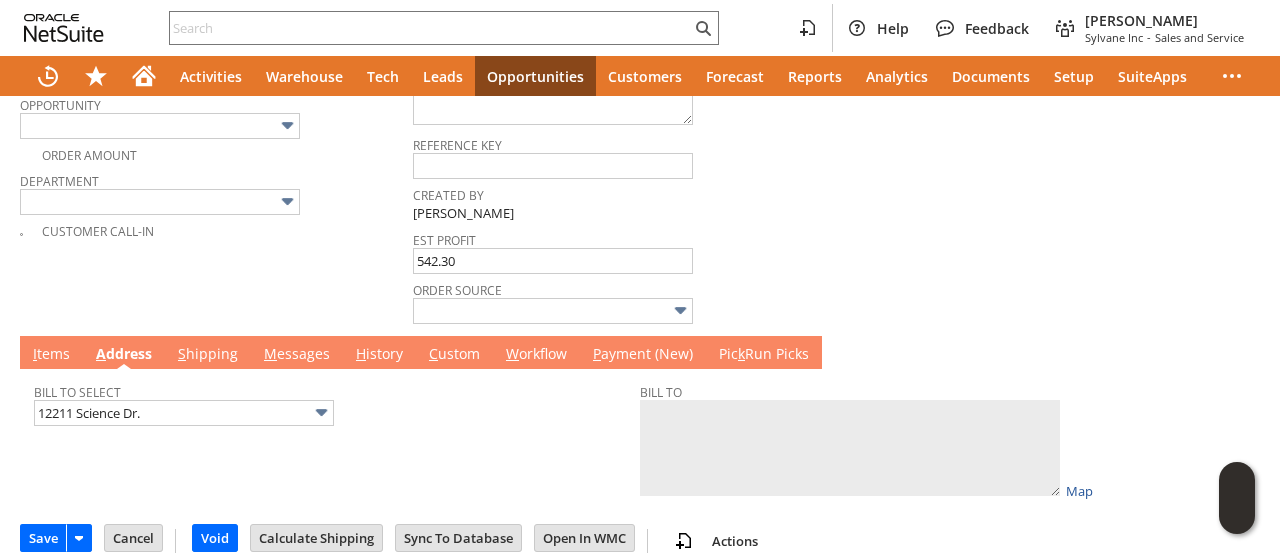 type on "NAWCTSD
12211 Science Dr.
Orlando FL 32832
United States" 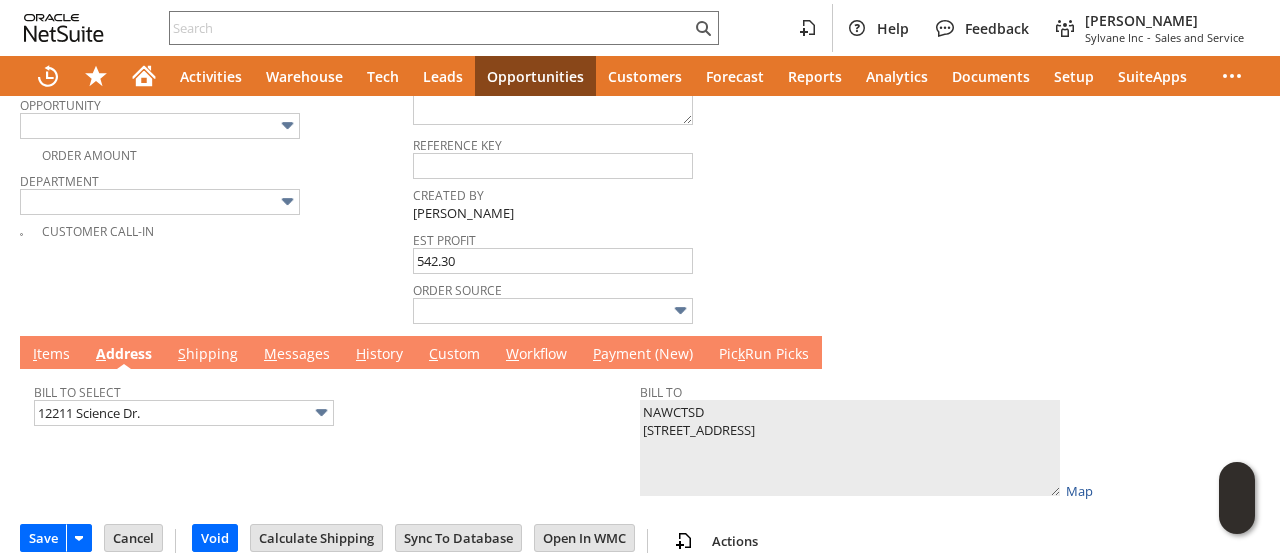 click on "I tems" at bounding box center [51, 355] 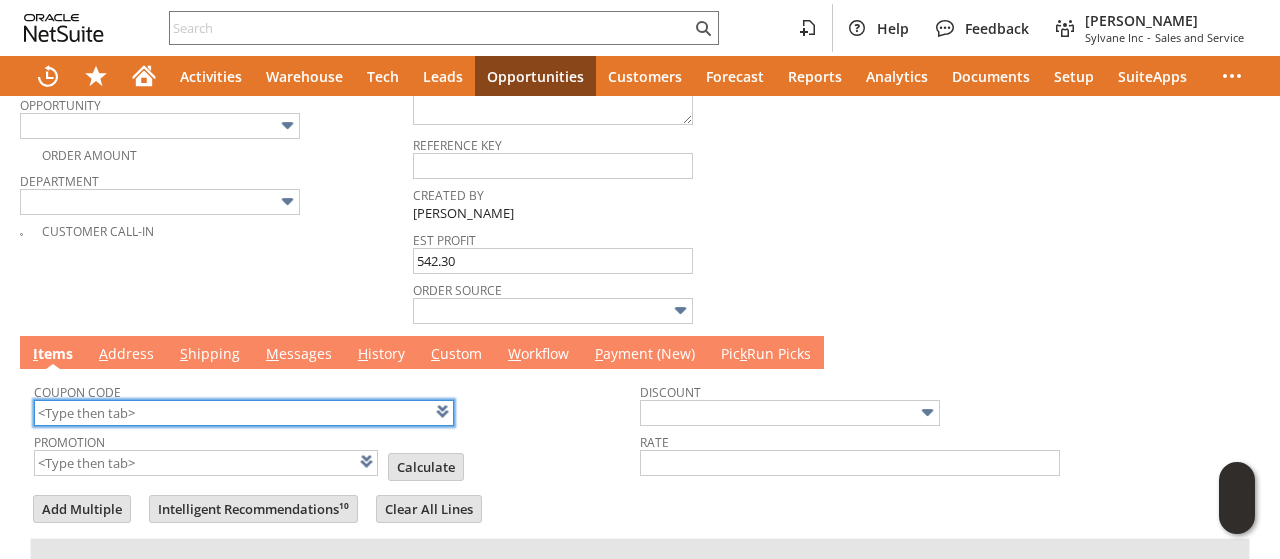 scroll, scrollTop: 0, scrollLeft: 1058, axis: horizontal 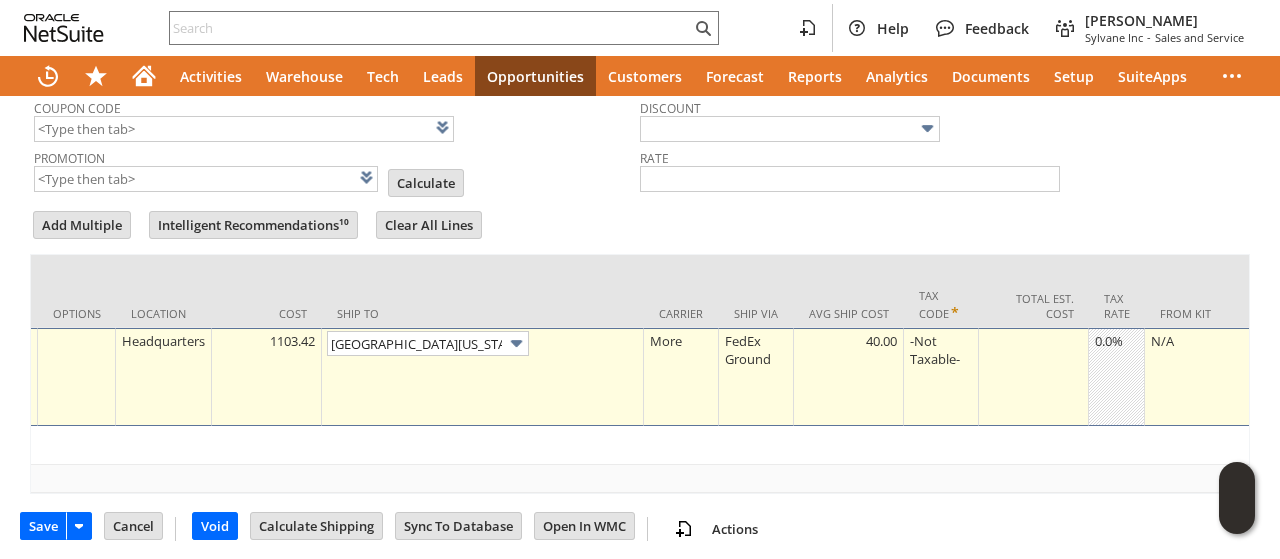 click on "1040 USS Georgia Avenue" at bounding box center (483, 377) 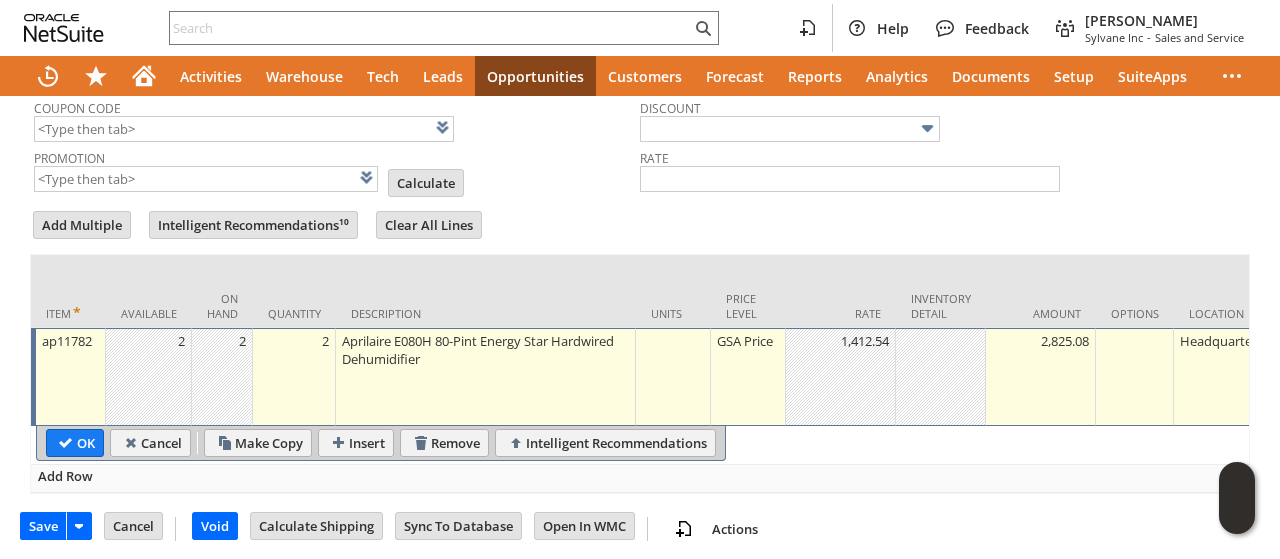 click on "Aprilaire E080H 80-Pint Energy Star Hardwired Dehumidifier" at bounding box center [485, 350] 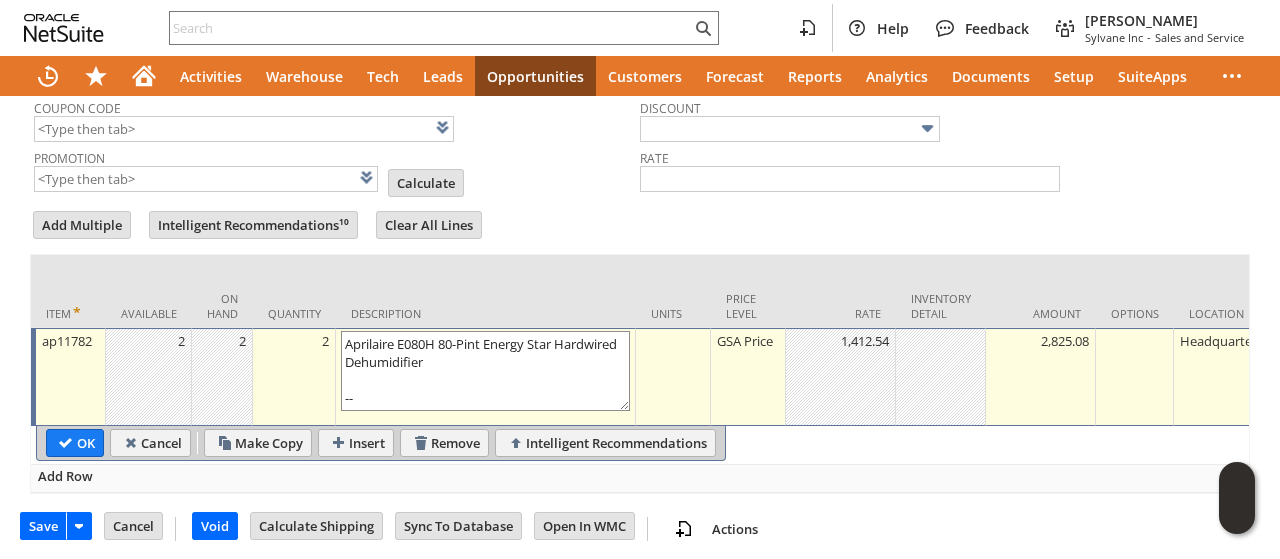 type on "Aprilaire E080H 80-Pint Energy Star Hardwired Dehumidifier
--
Trident Training Facility Kings Bay
ATTN: NAWCTSD ISEO Tony Priester, 912-573-3466
1040 USS Georgia Avenue
Kings Bay, GA 31547-2610" 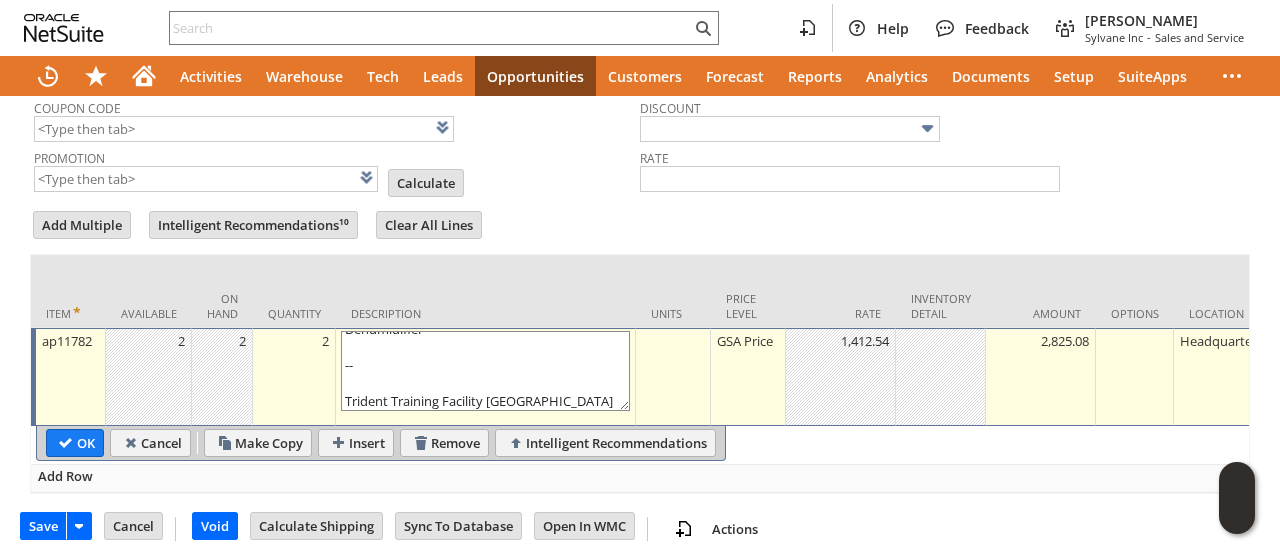 scroll, scrollTop: 159, scrollLeft: 0, axis: vertical 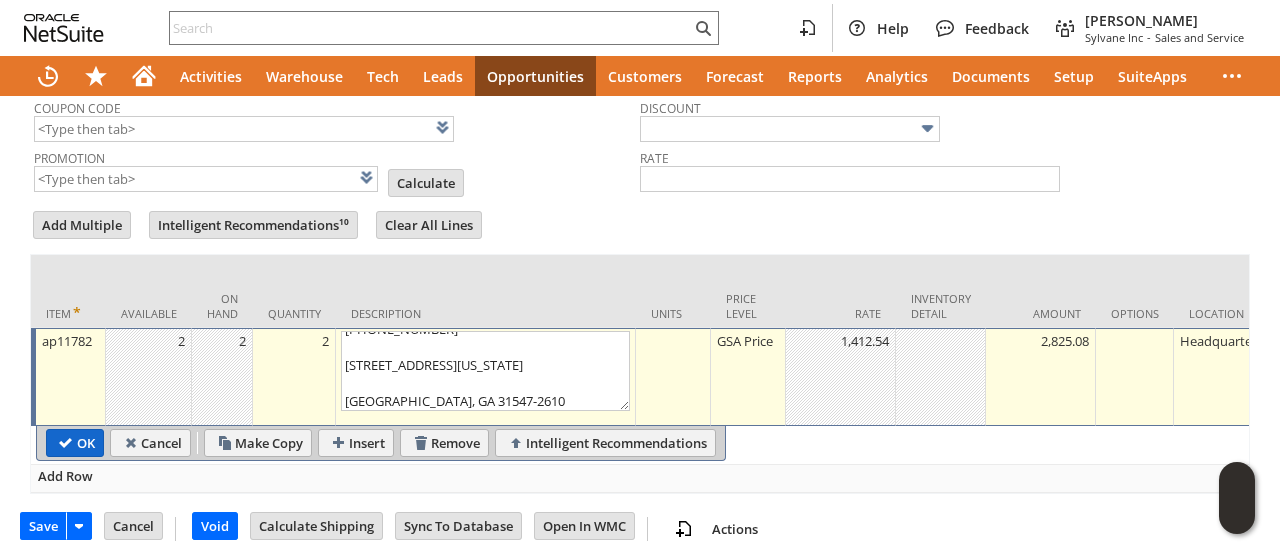 click on "OK" at bounding box center (75, 443) 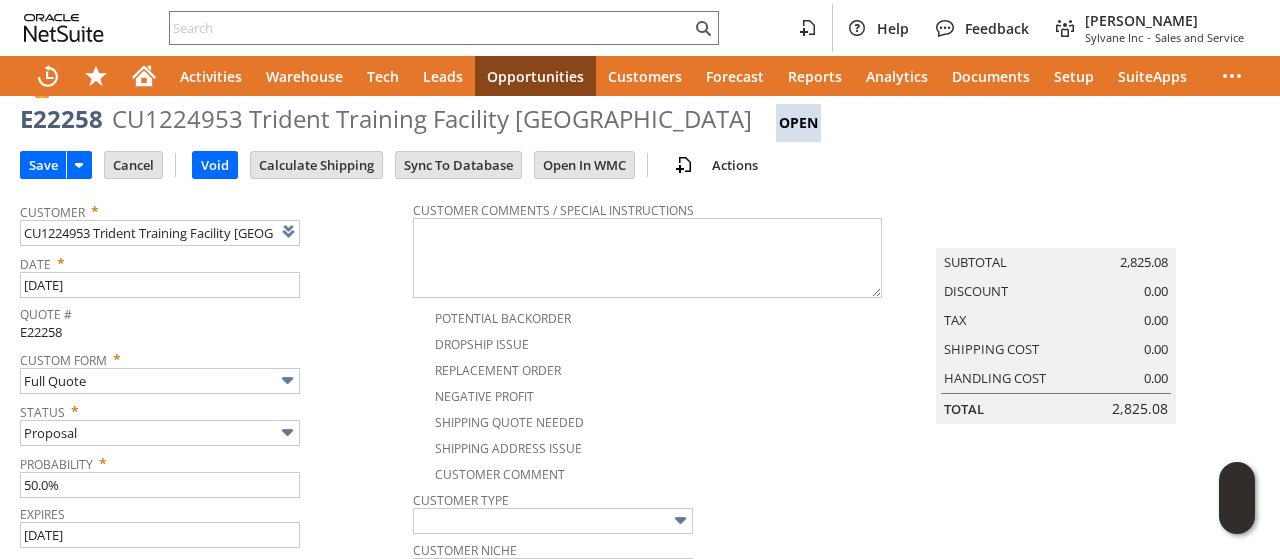 scroll, scrollTop: 0, scrollLeft: 0, axis: both 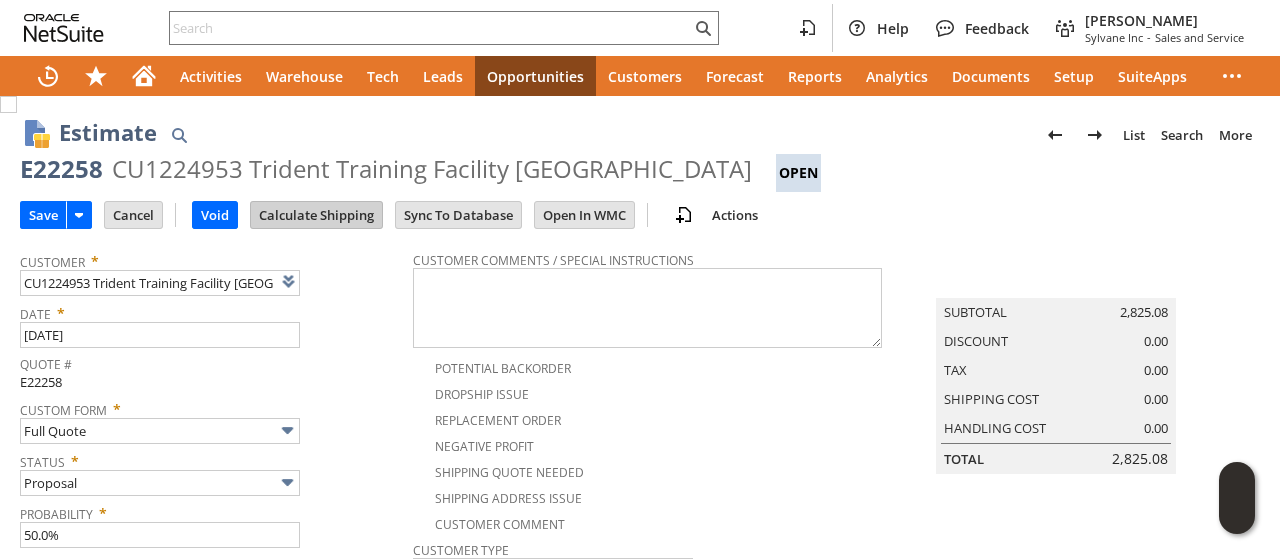 click on "Calculate Shipping" at bounding box center (316, 215) 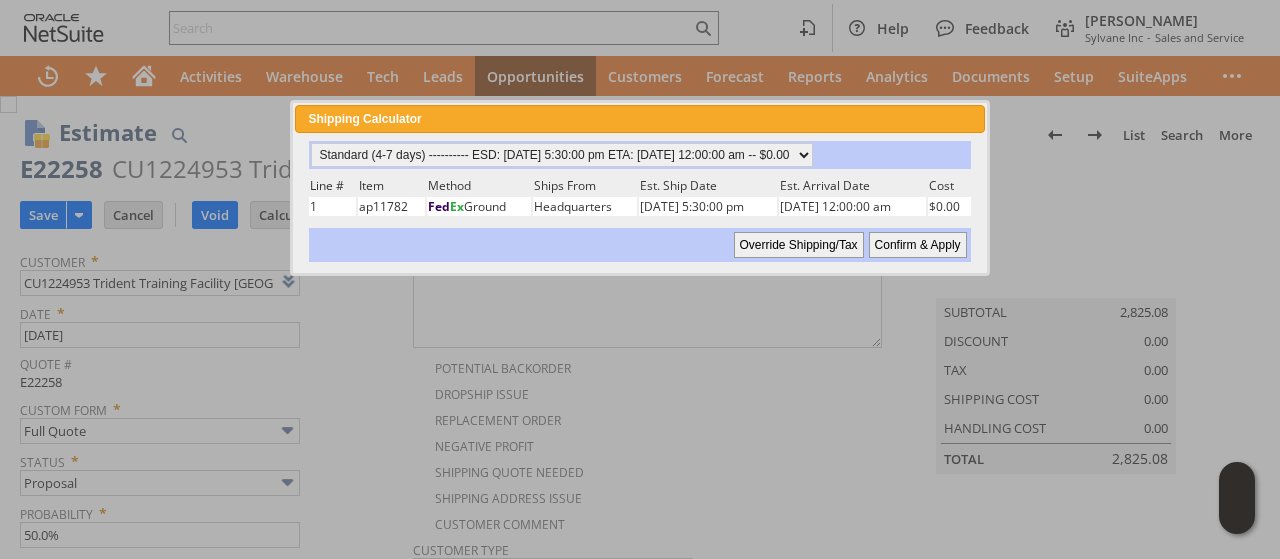 click on "Confirm & Apply" at bounding box center (918, 245) 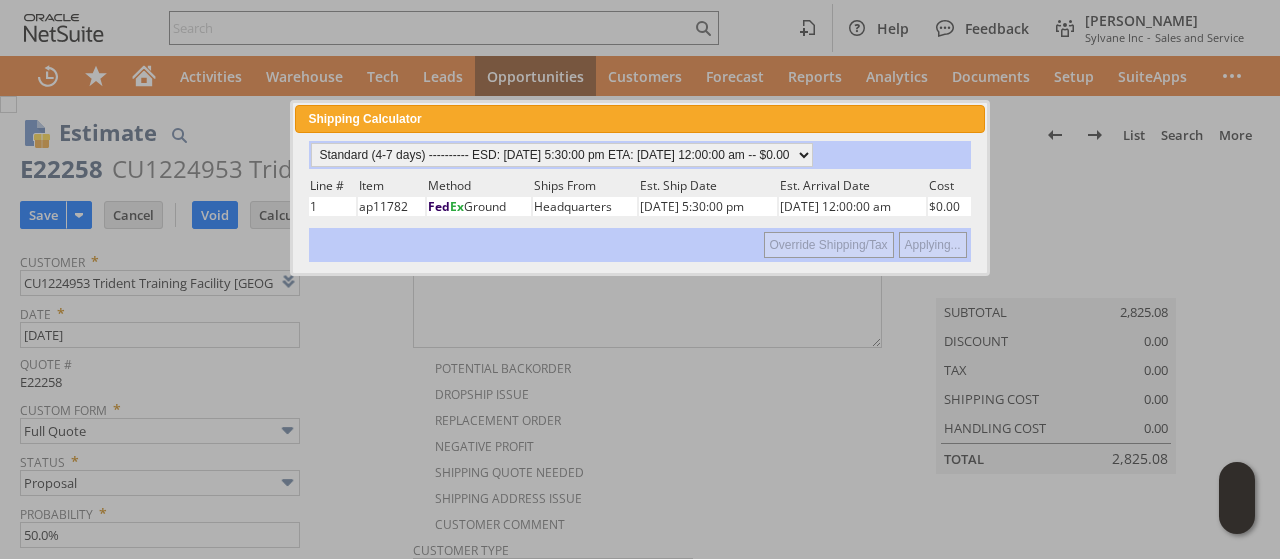 type 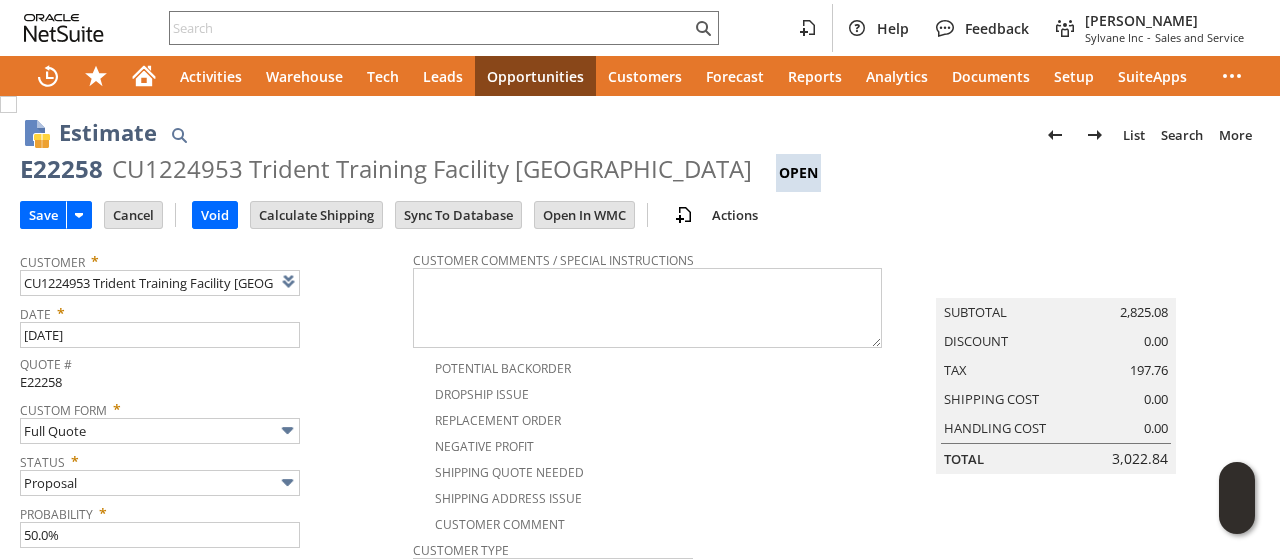 scroll, scrollTop: 1121, scrollLeft: 0, axis: vertical 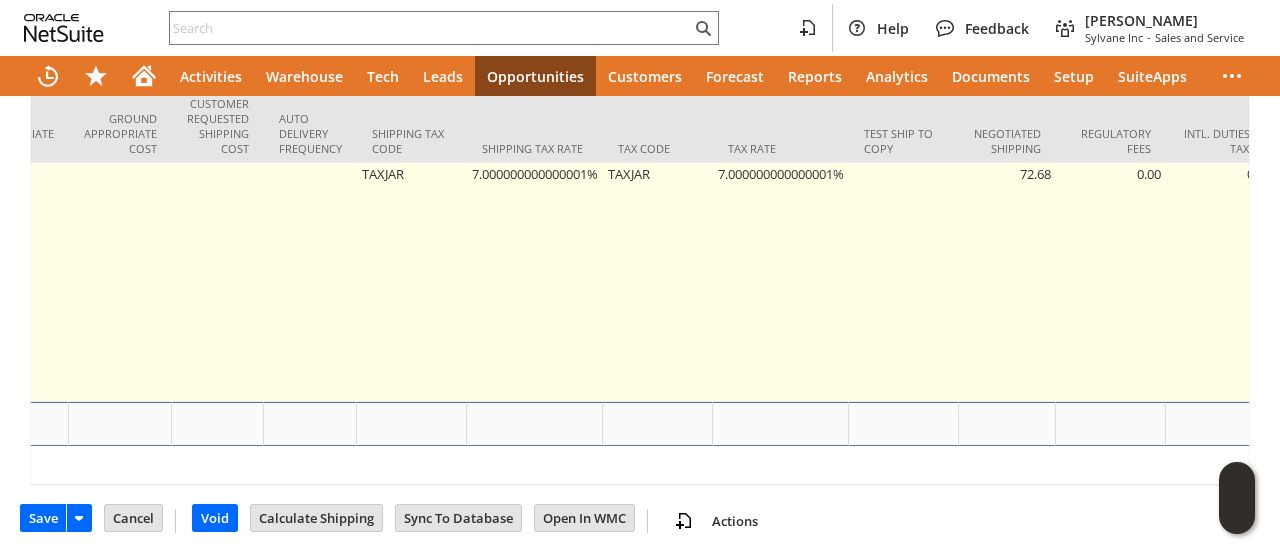 click on "7.000000000000001%" at bounding box center [781, 282] 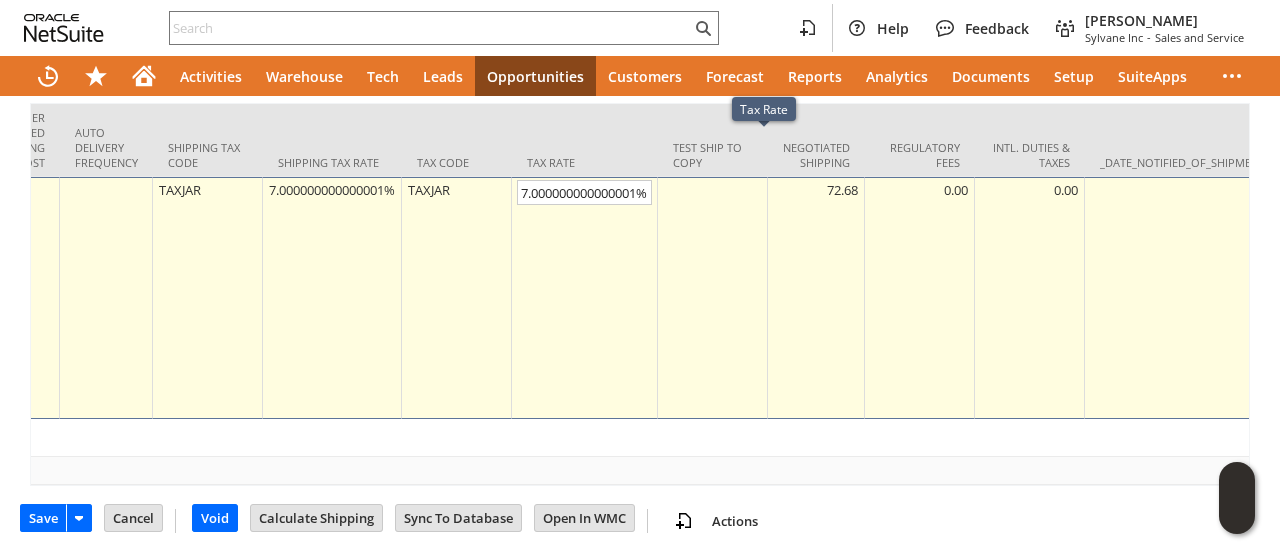 scroll, scrollTop: 1090, scrollLeft: 0, axis: vertical 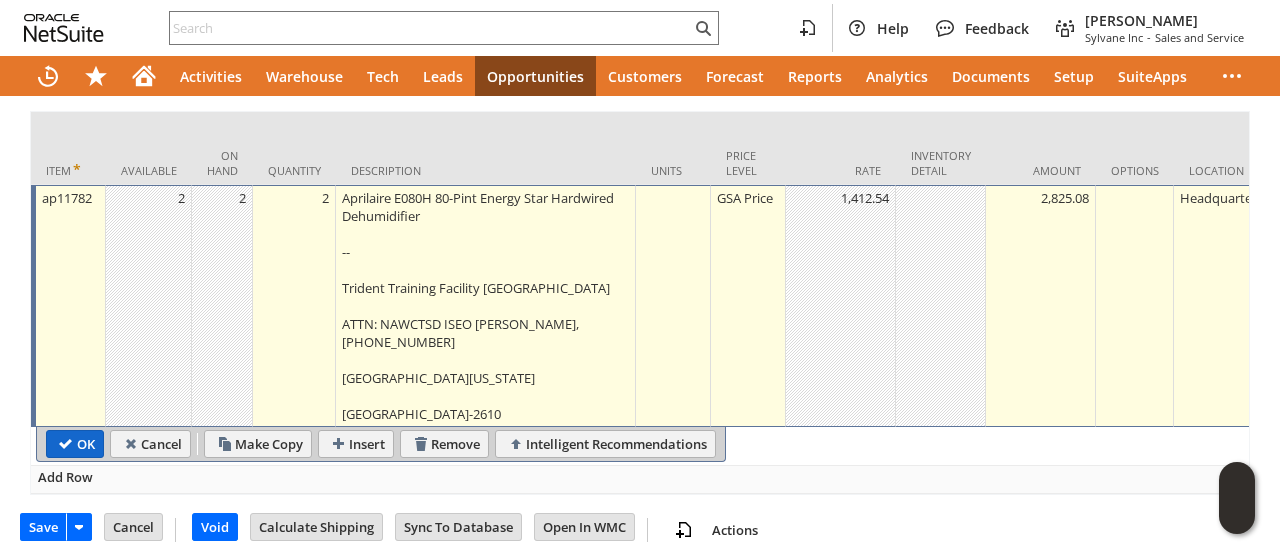 type on "0.0%" 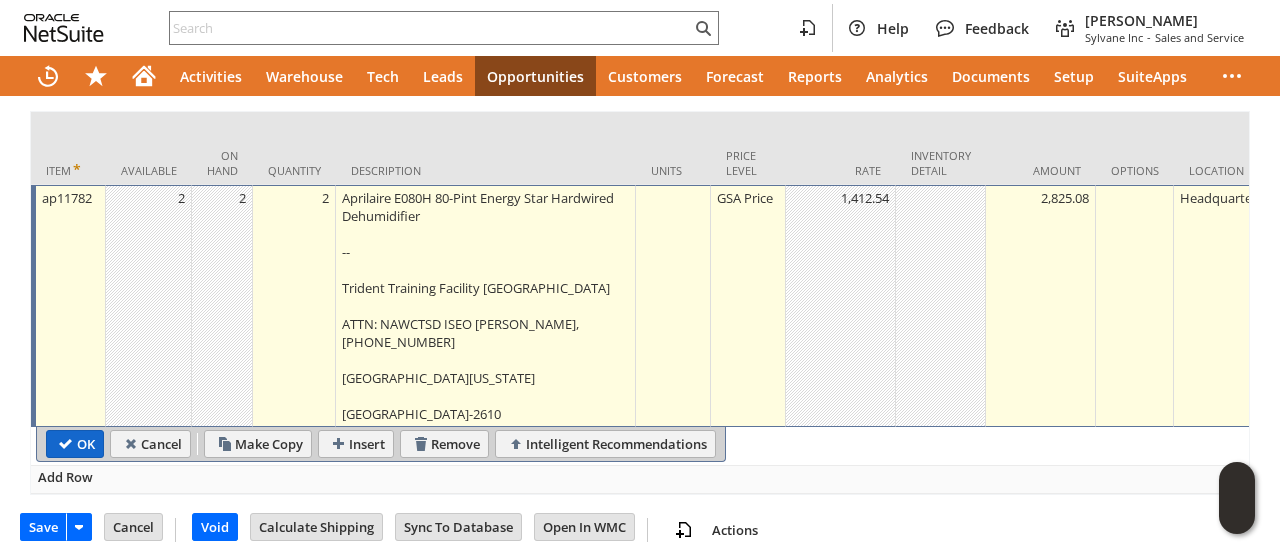 click on "OK" at bounding box center (75, 444) 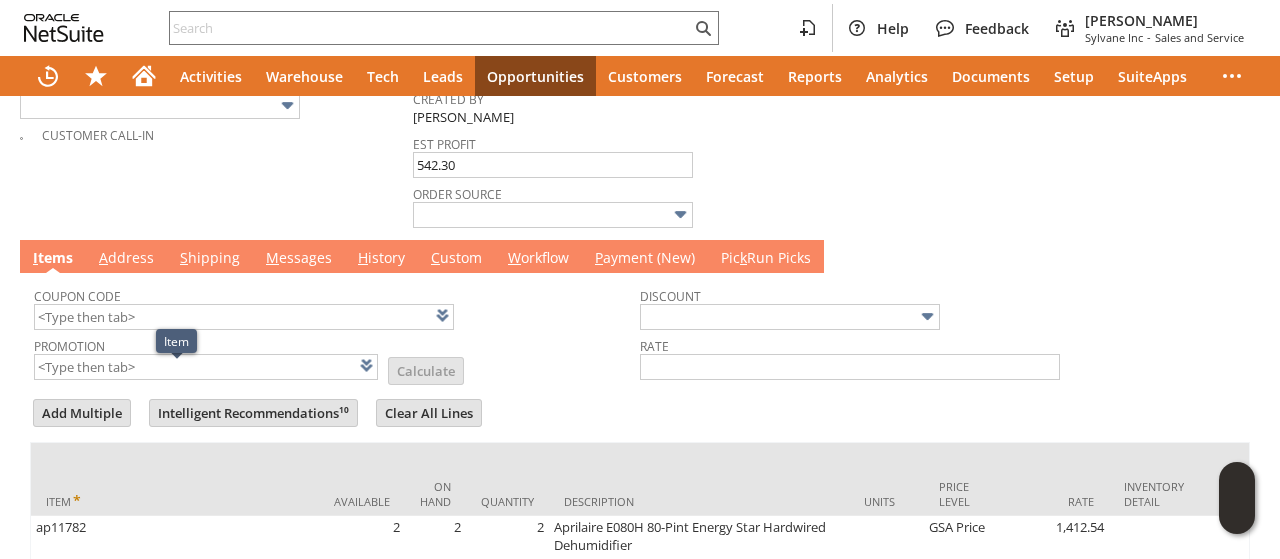 scroll, scrollTop: 690, scrollLeft: 0, axis: vertical 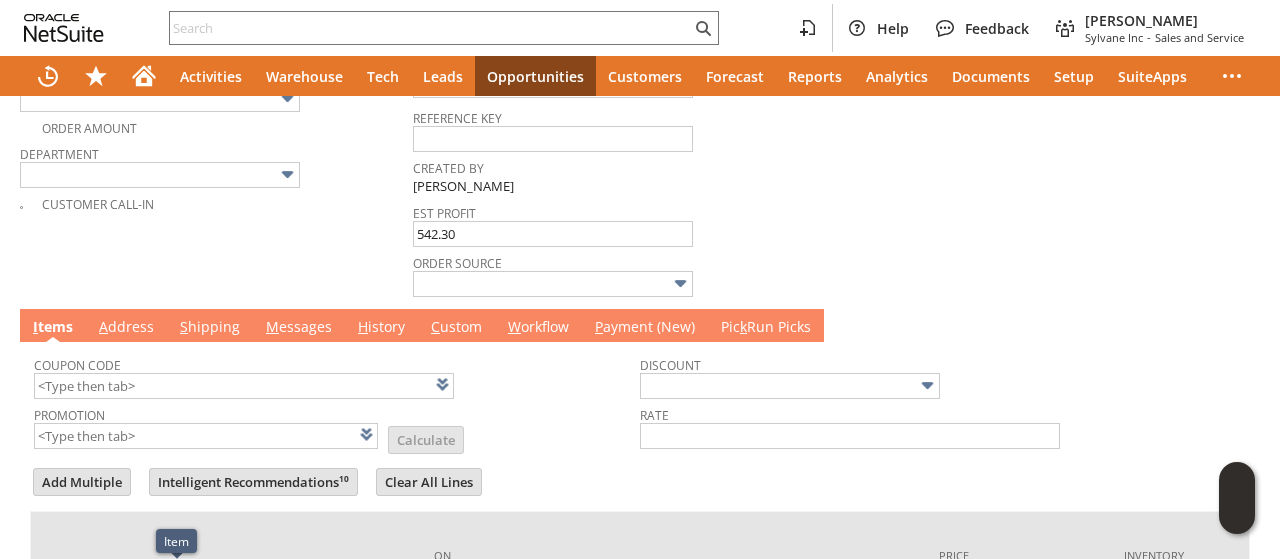 click on "M essages" at bounding box center (299, 328) 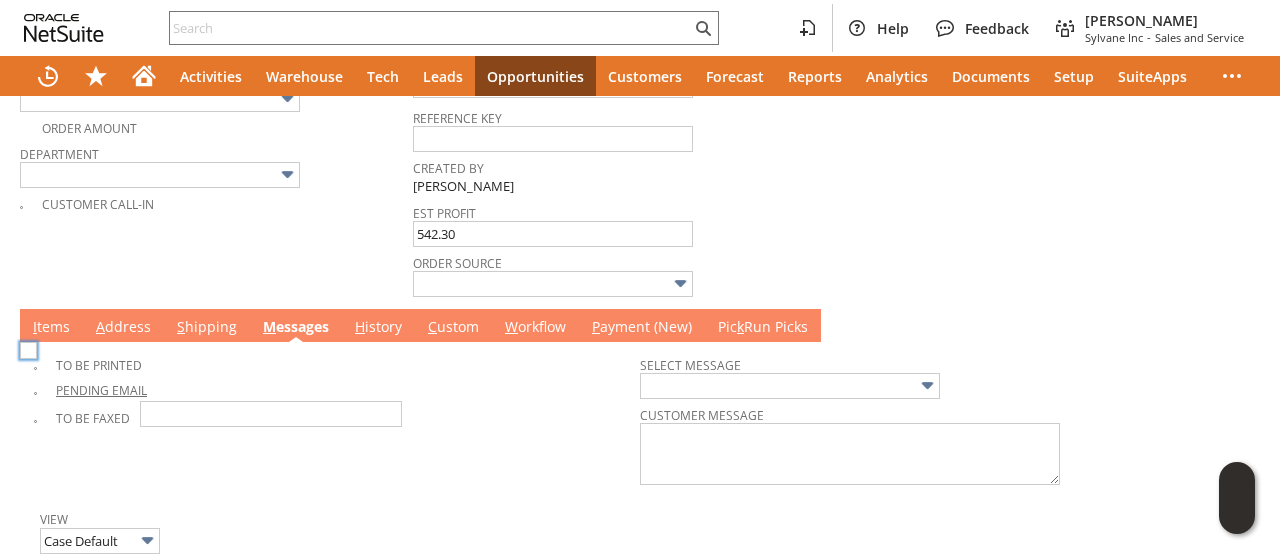 scroll, scrollTop: 0, scrollLeft: 0, axis: both 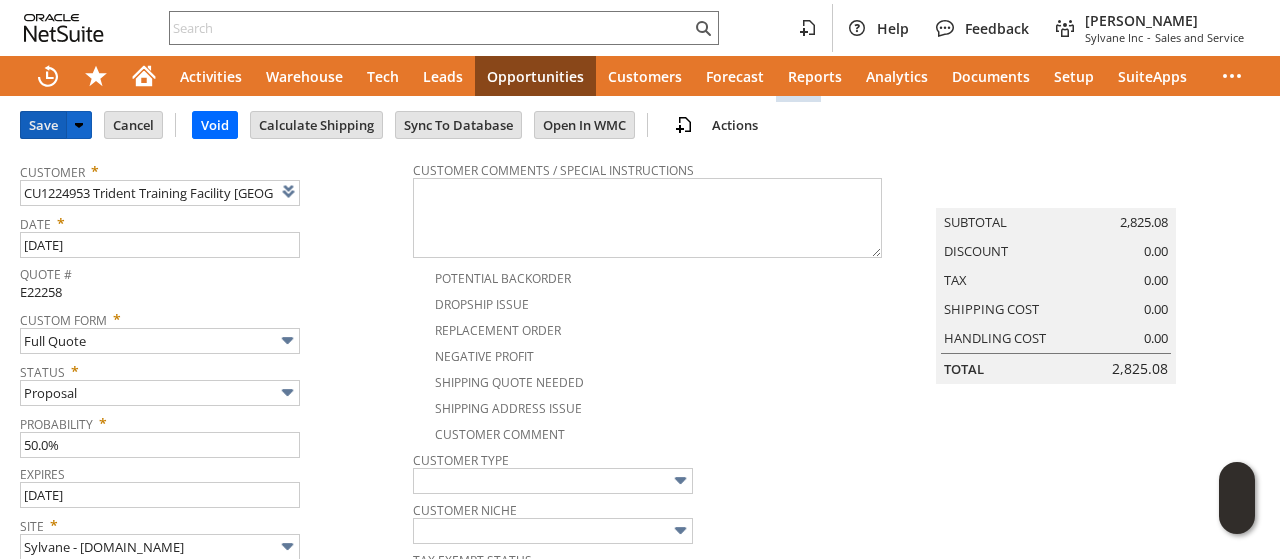 click on "Save" at bounding box center [43, 125] 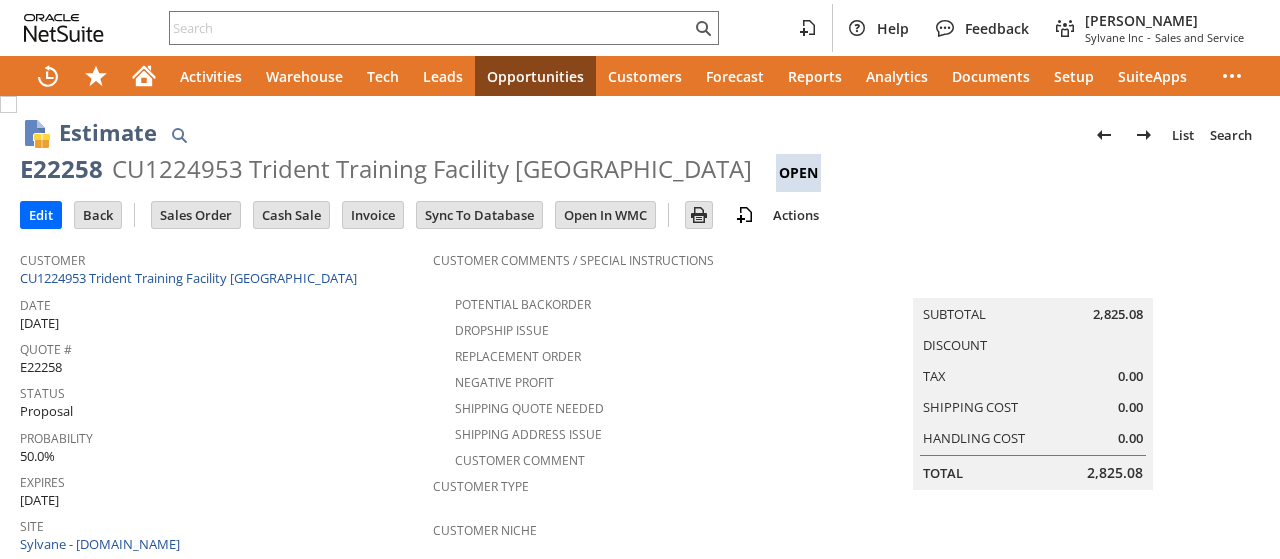 scroll, scrollTop: 0, scrollLeft: 0, axis: both 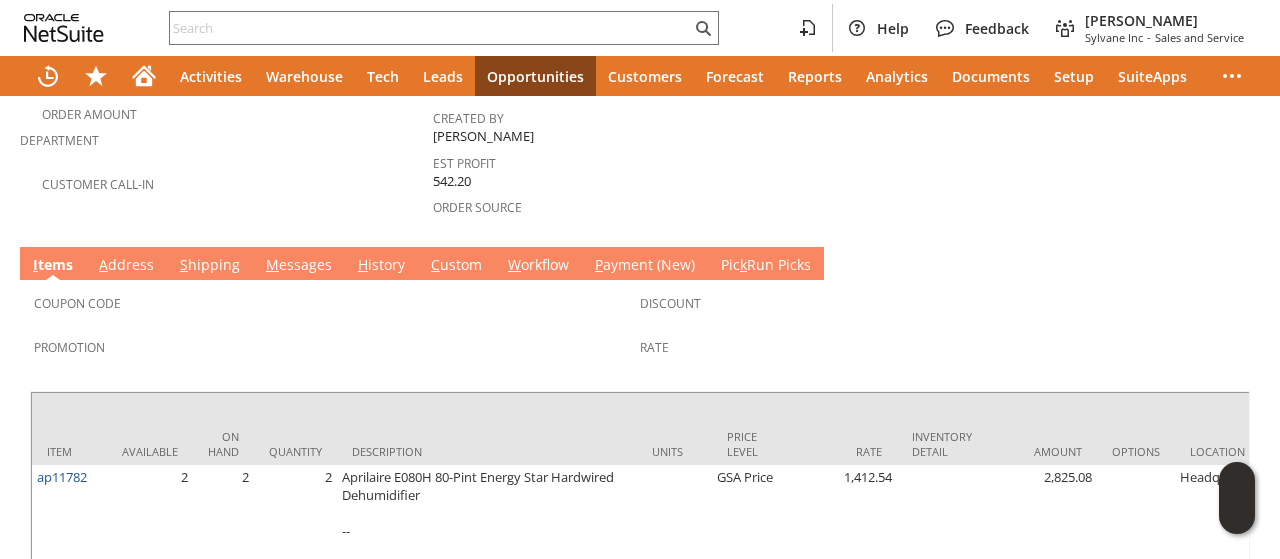 click on "M essages" at bounding box center [299, 266] 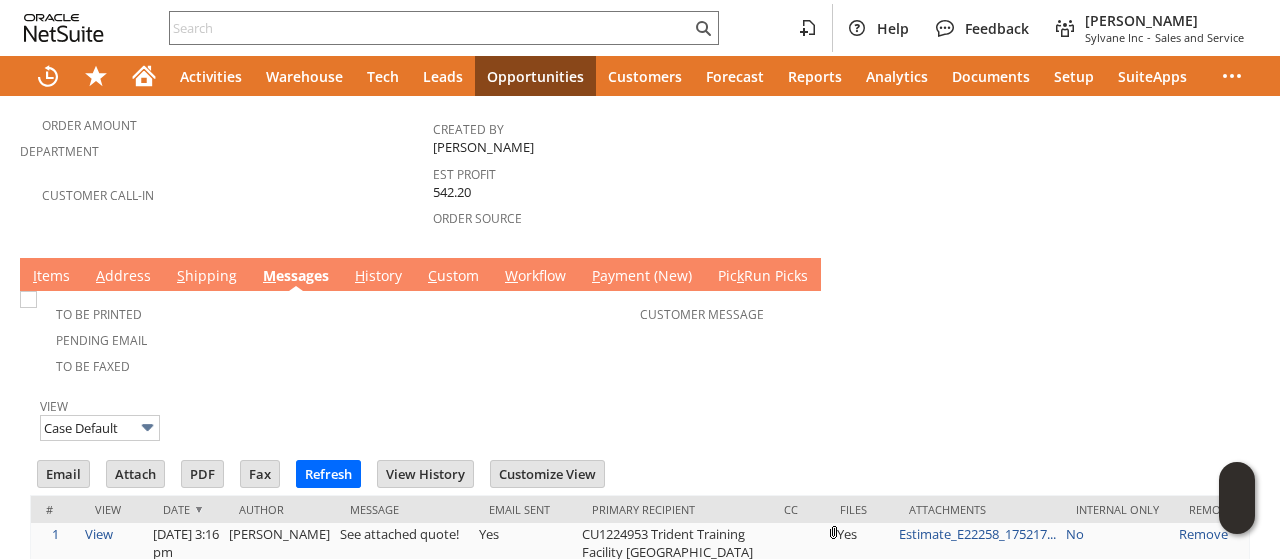 scroll, scrollTop: 0, scrollLeft: 0, axis: both 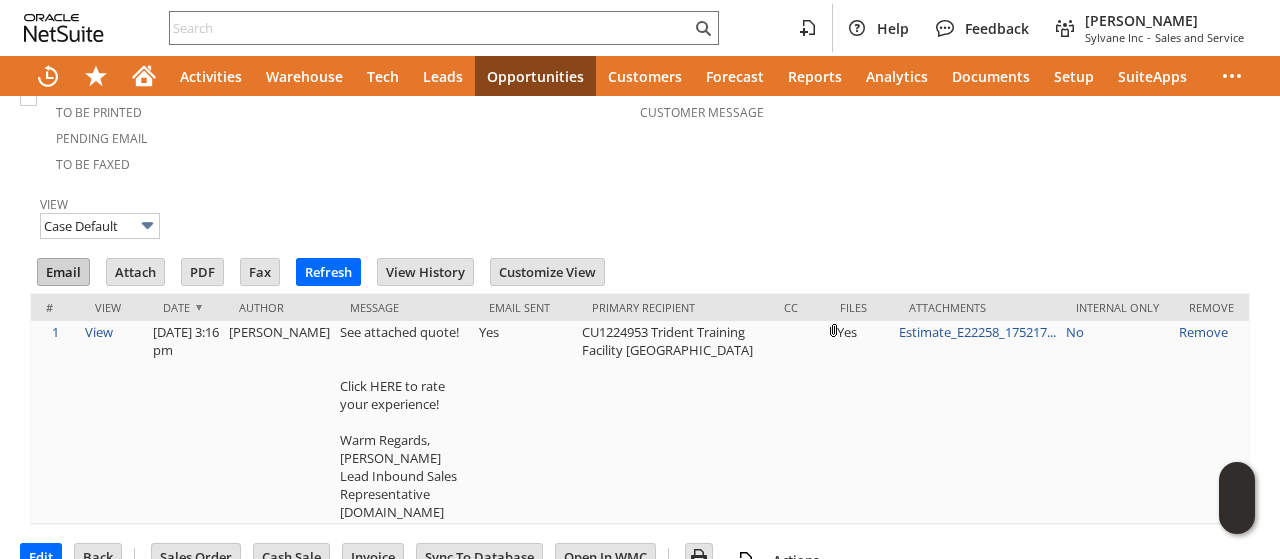 click on "Email" at bounding box center (63, 272) 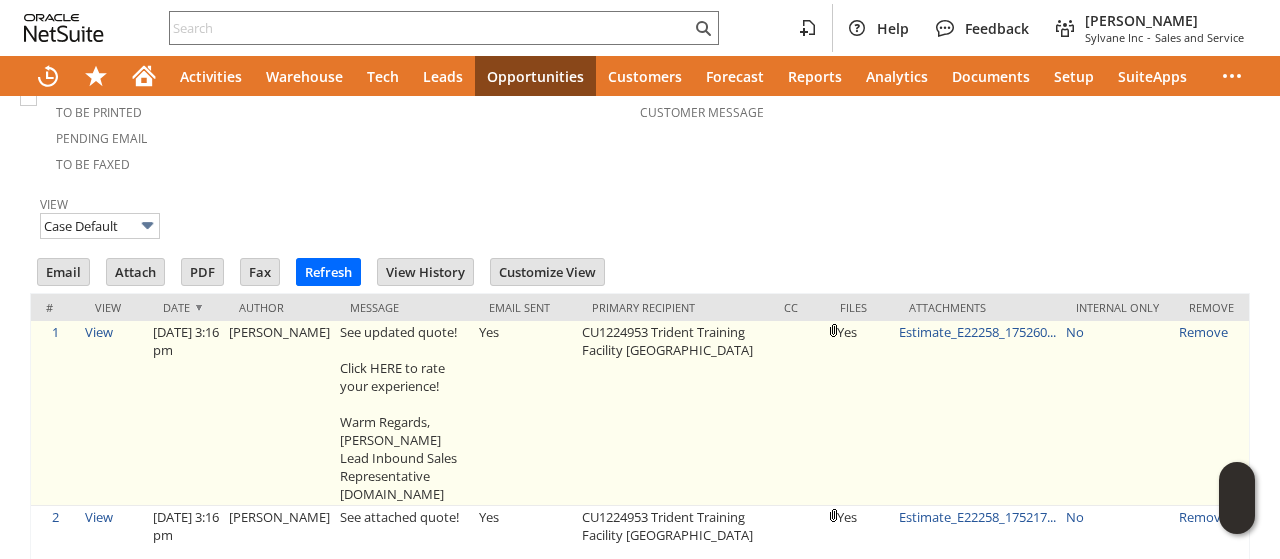 scroll, scrollTop: 0, scrollLeft: 0, axis: both 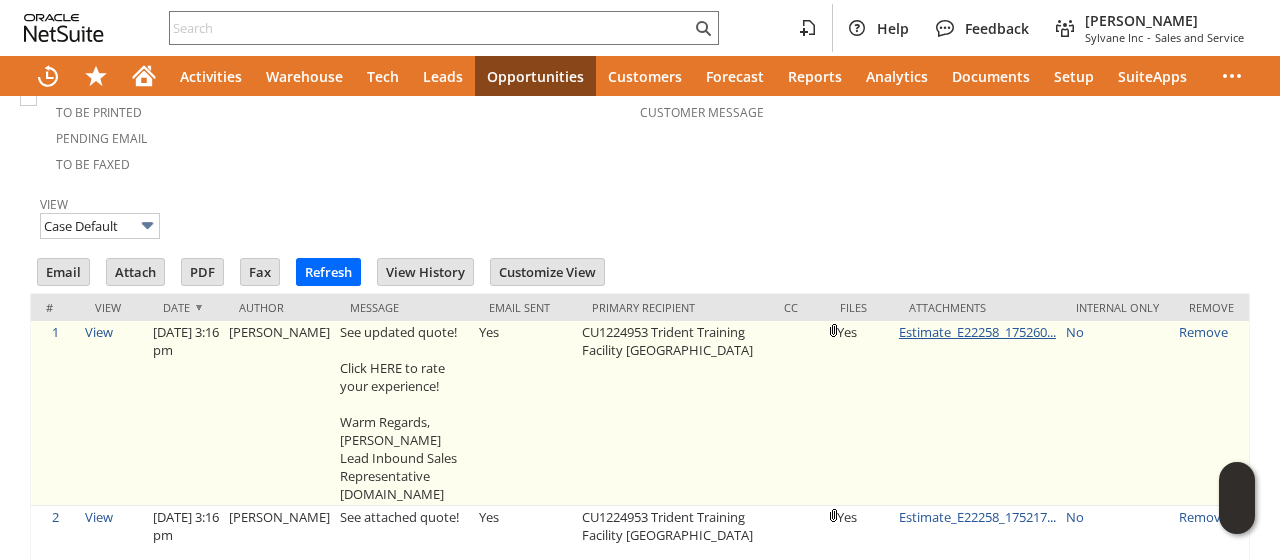 click on "Estimate_E22258_175260..." at bounding box center (977, 332) 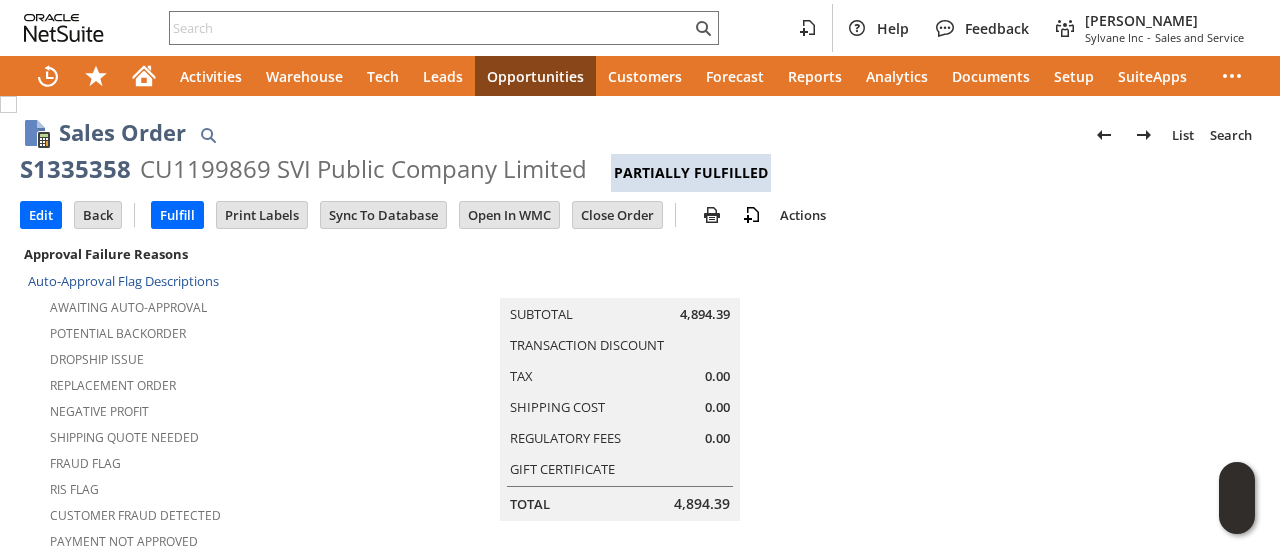 scroll, scrollTop: 0, scrollLeft: 0, axis: both 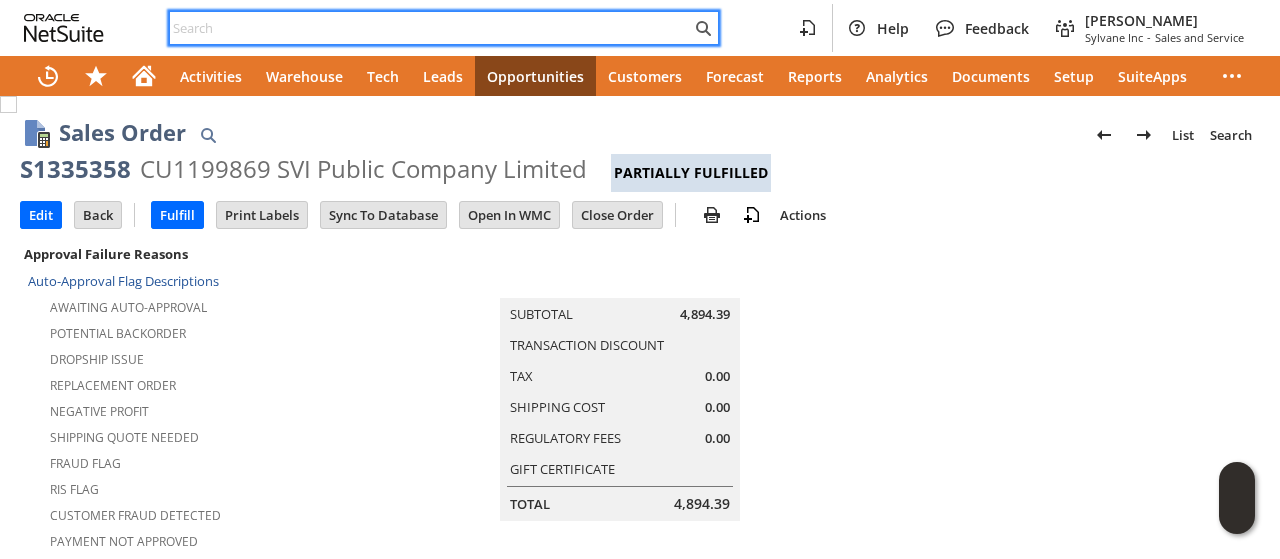 paste on "2257182841" 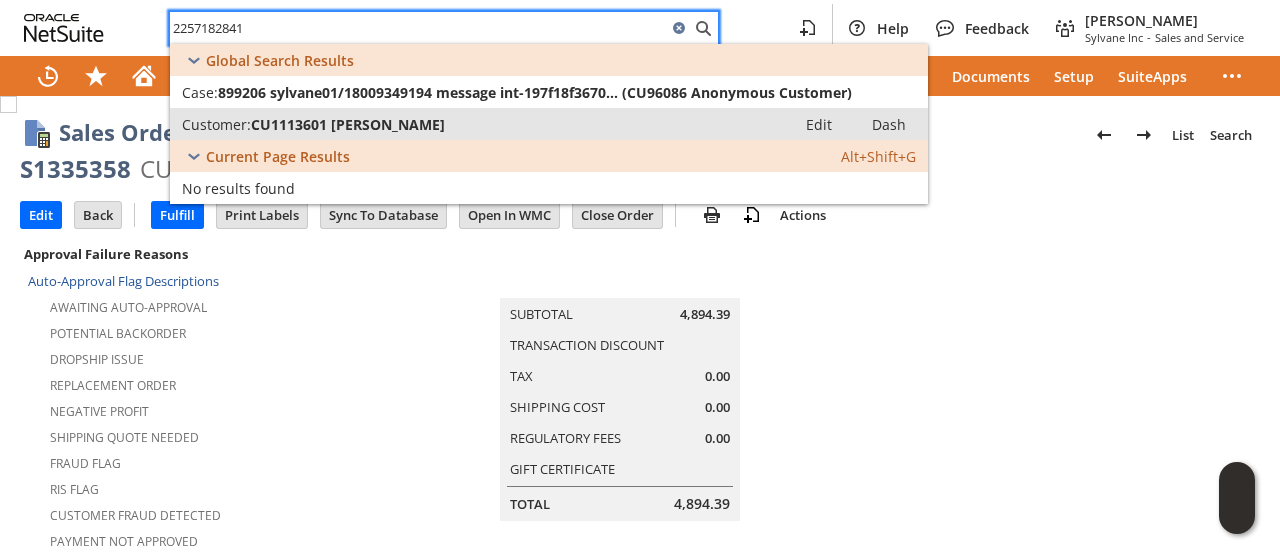 type on "2257182841" 